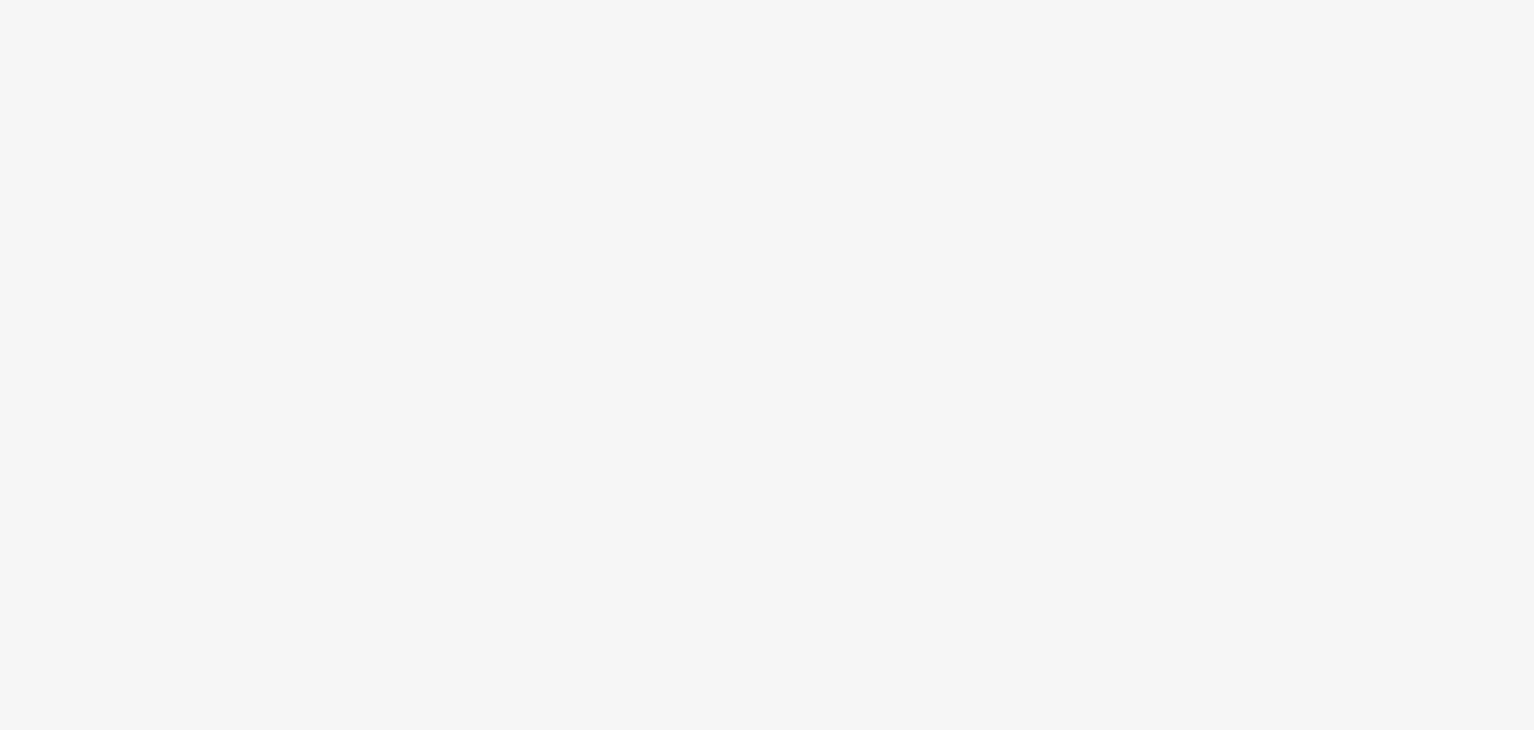 scroll, scrollTop: 0, scrollLeft: 0, axis: both 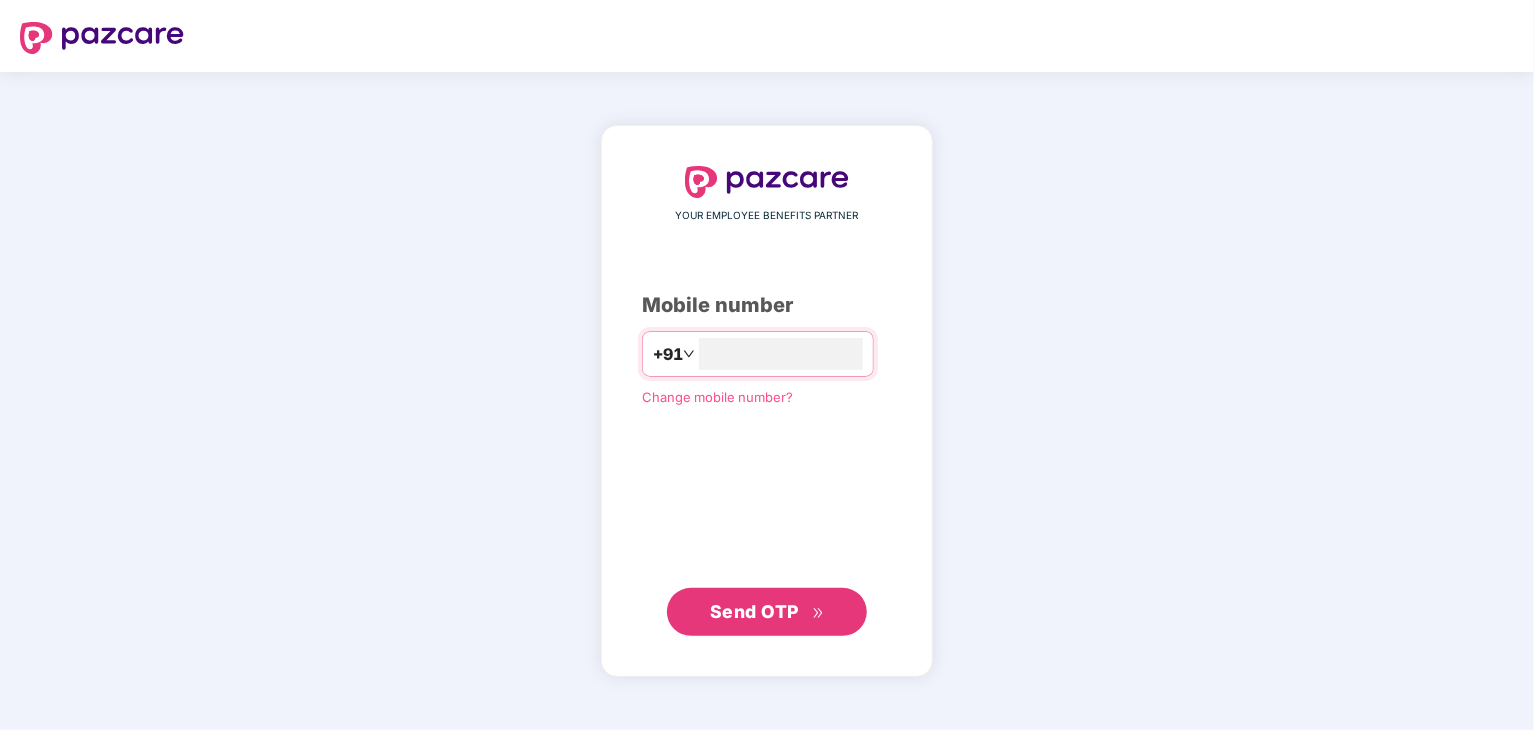type on "**********" 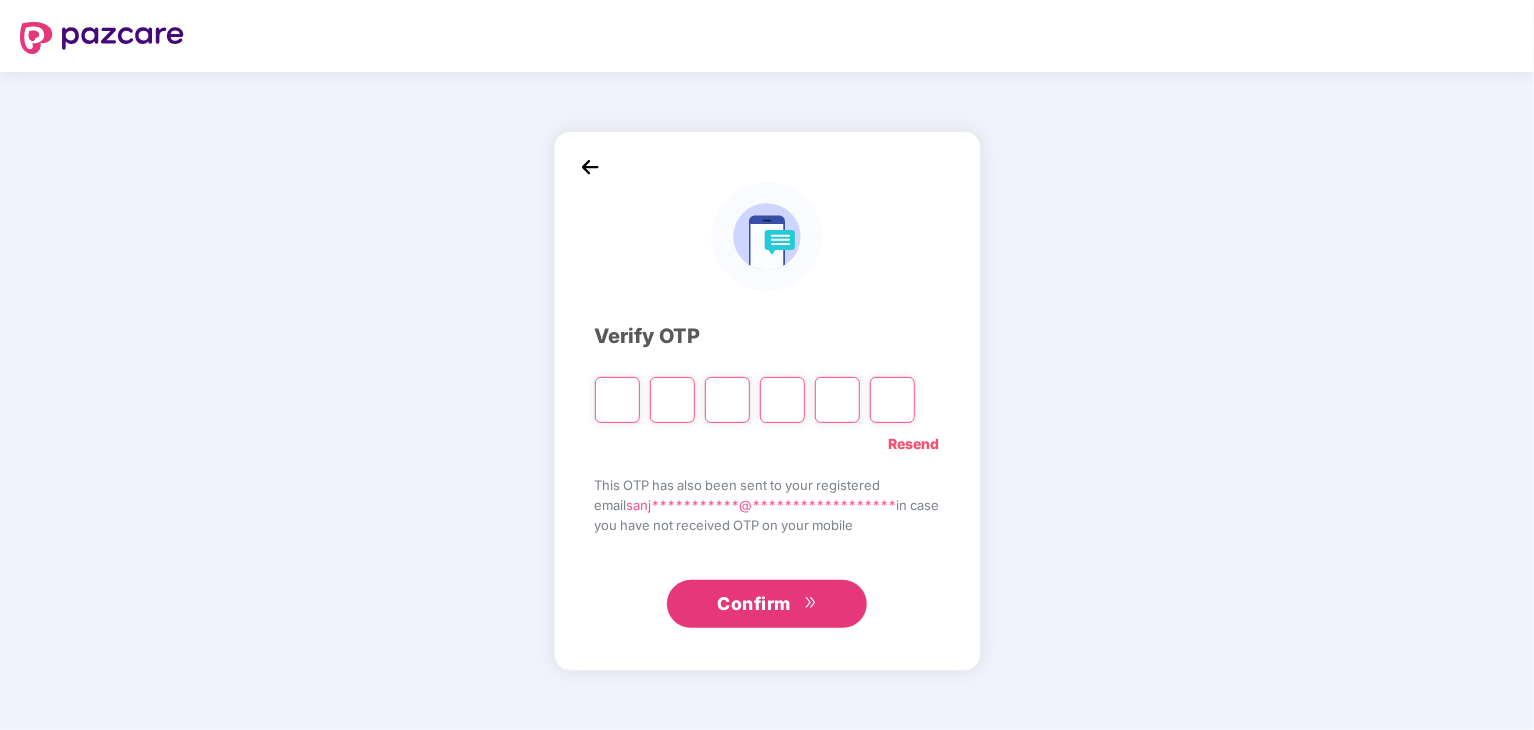 type on "*" 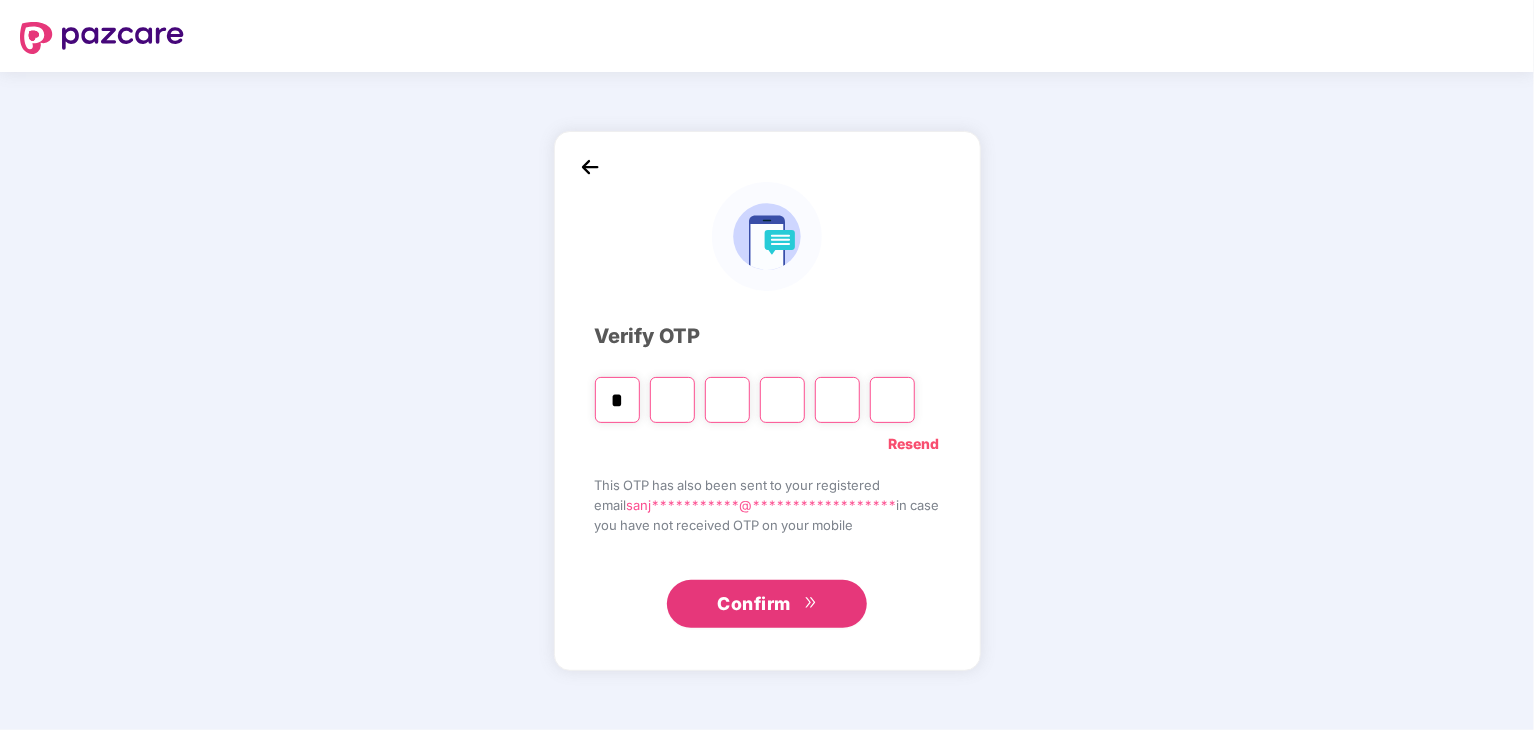 type on "*" 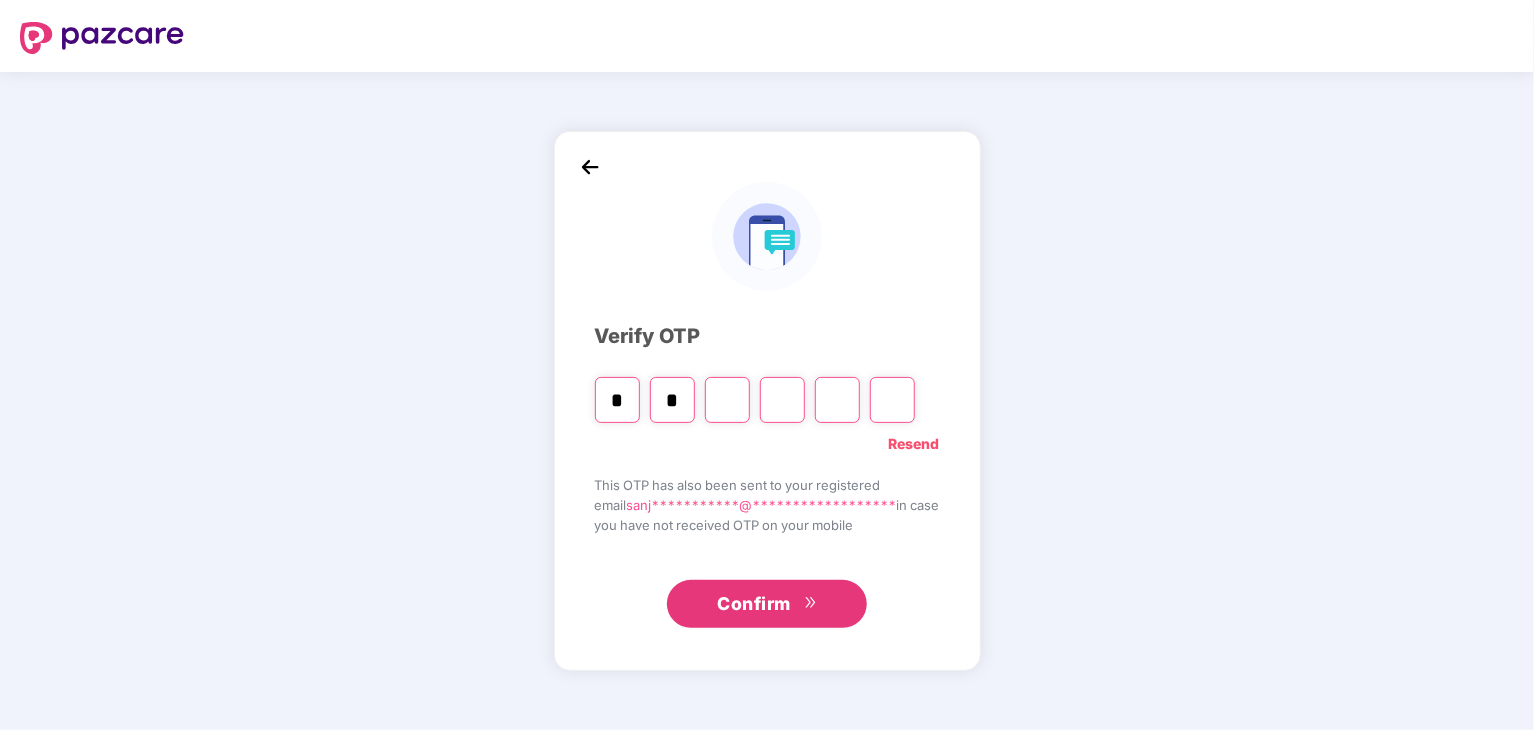 type on "*" 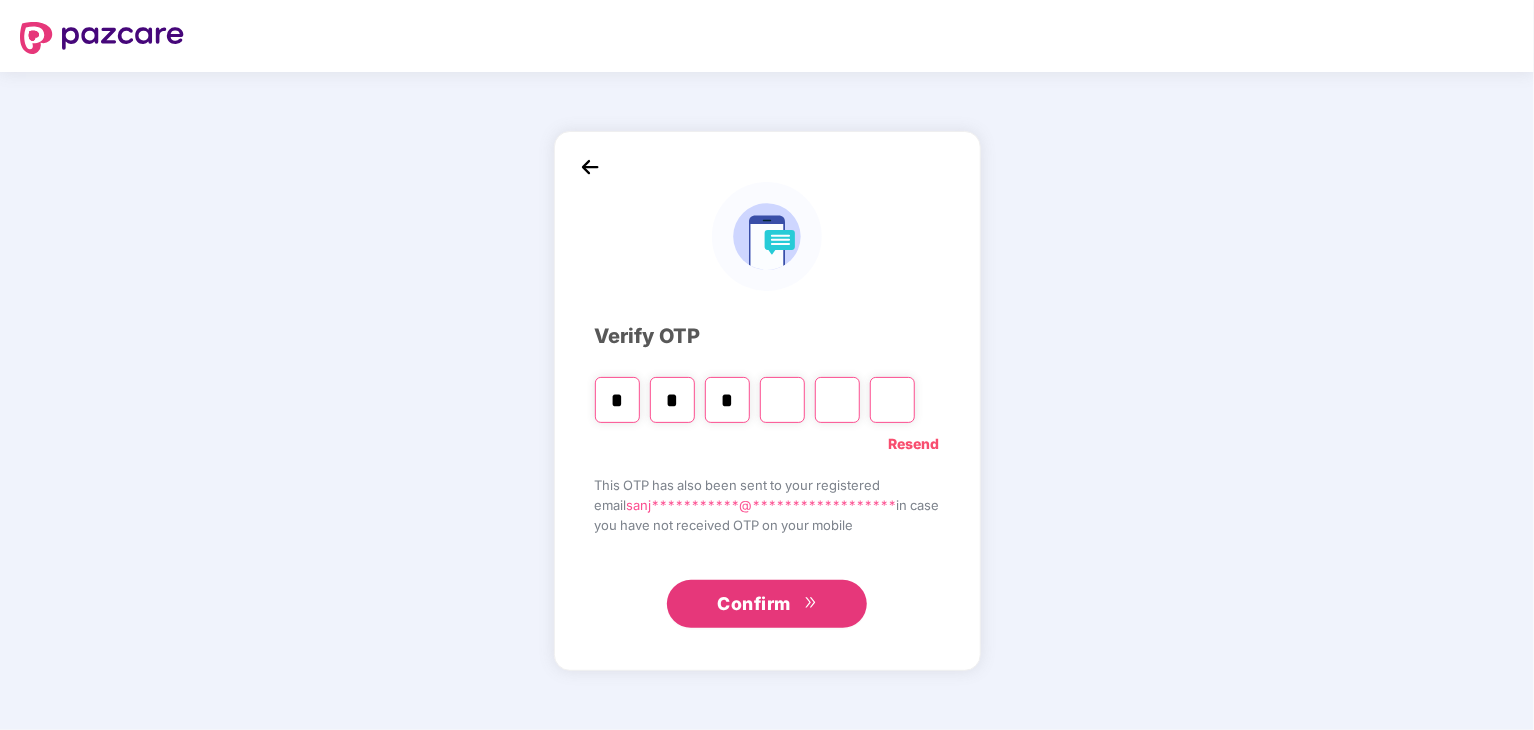 type on "*" 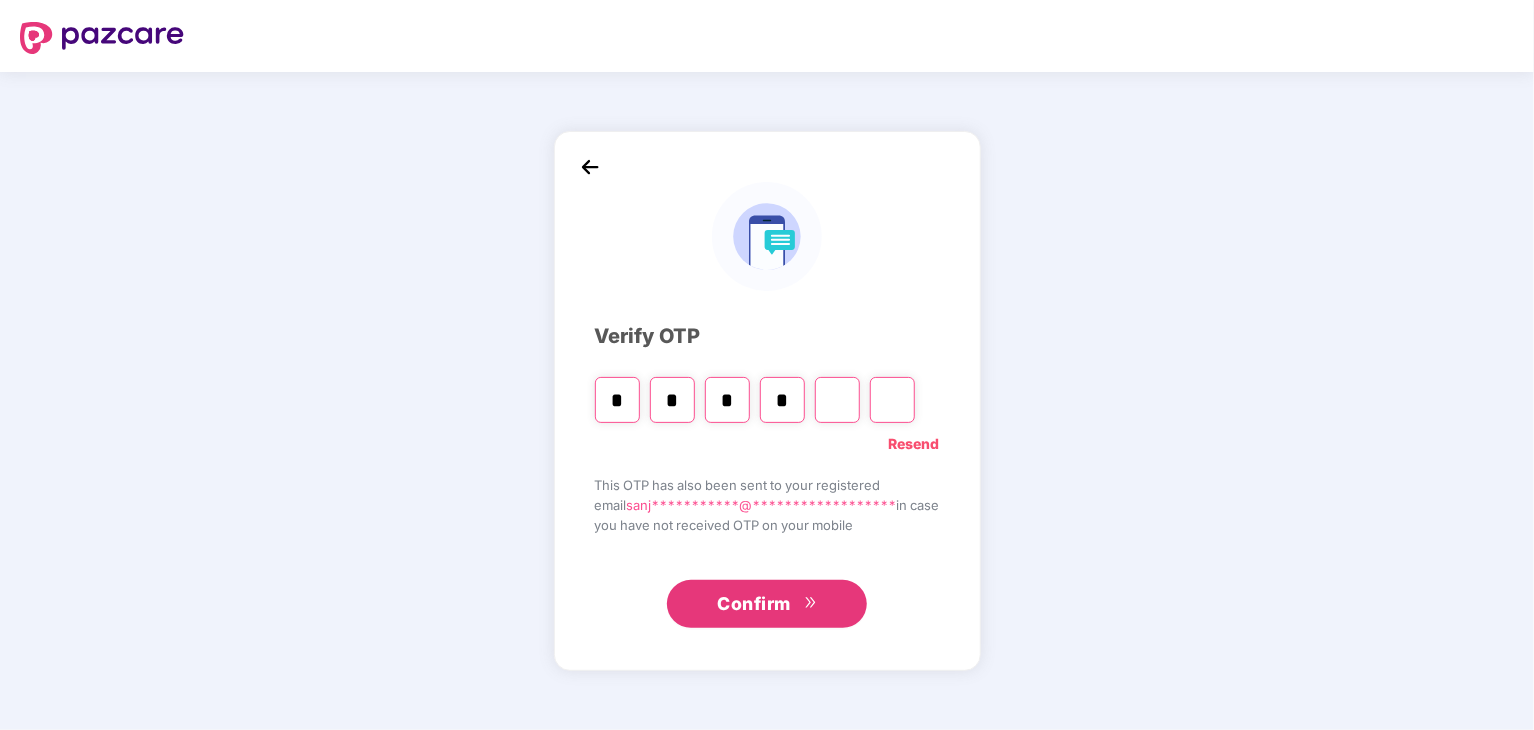 type on "*" 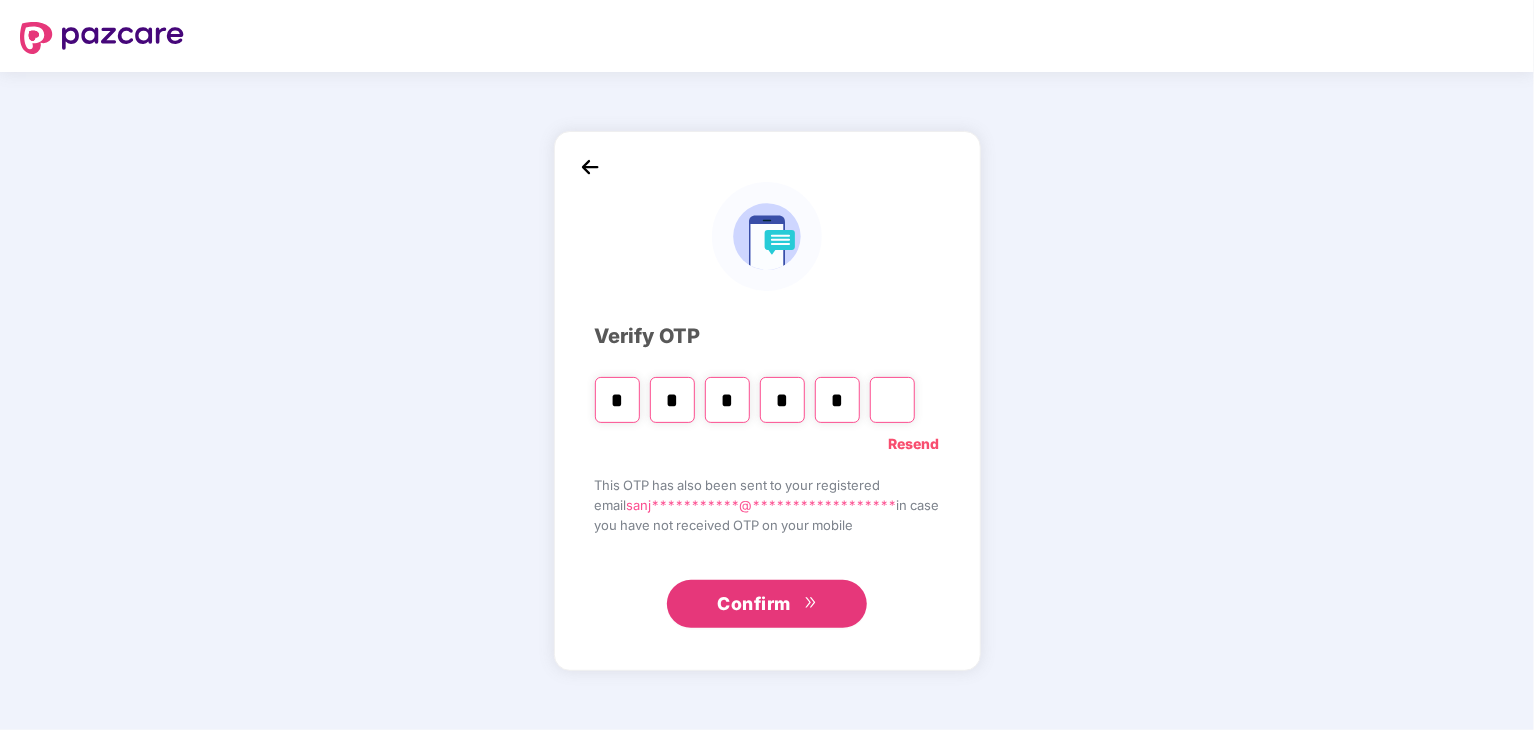 type on "*" 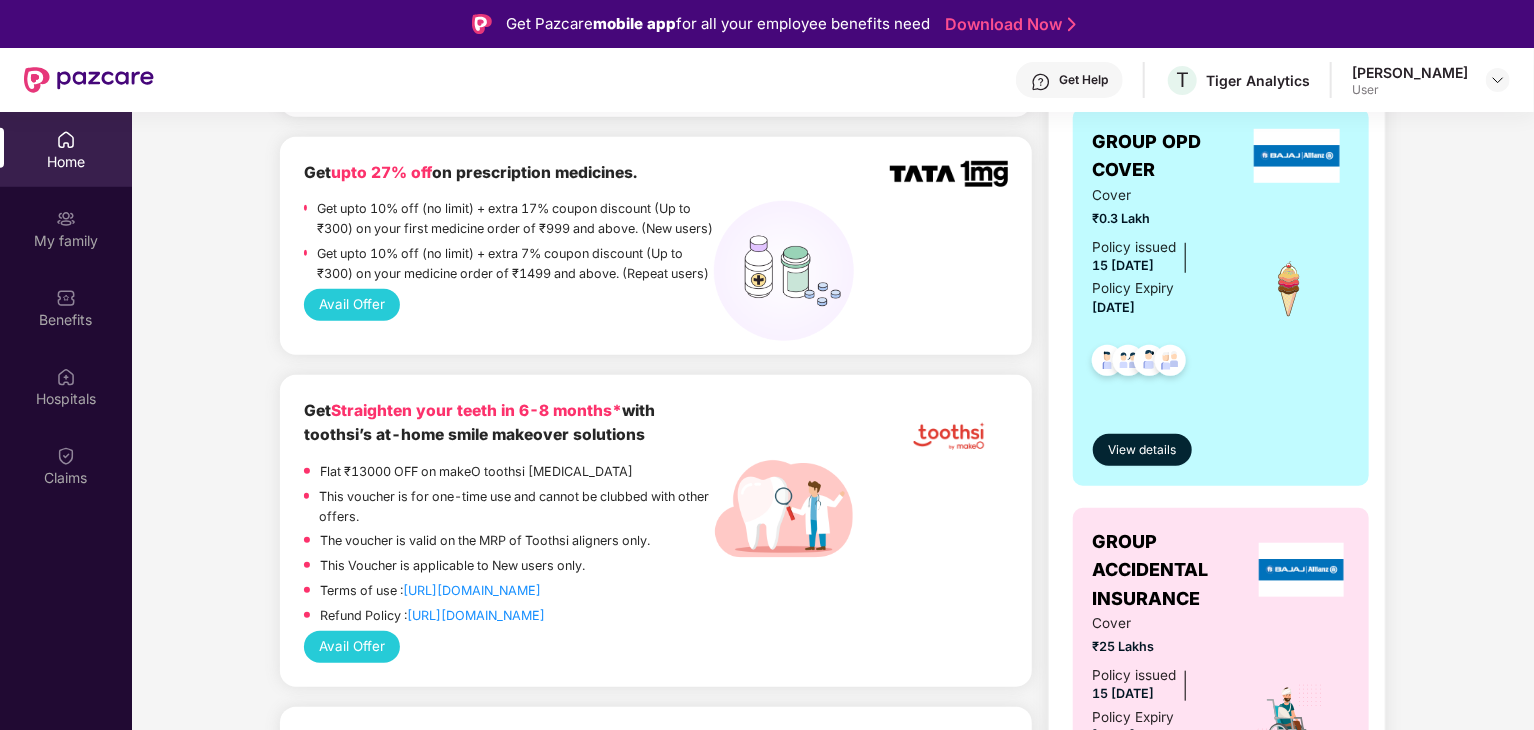 scroll, scrollTop: 700, scrollLeft: 0, axis: vertical 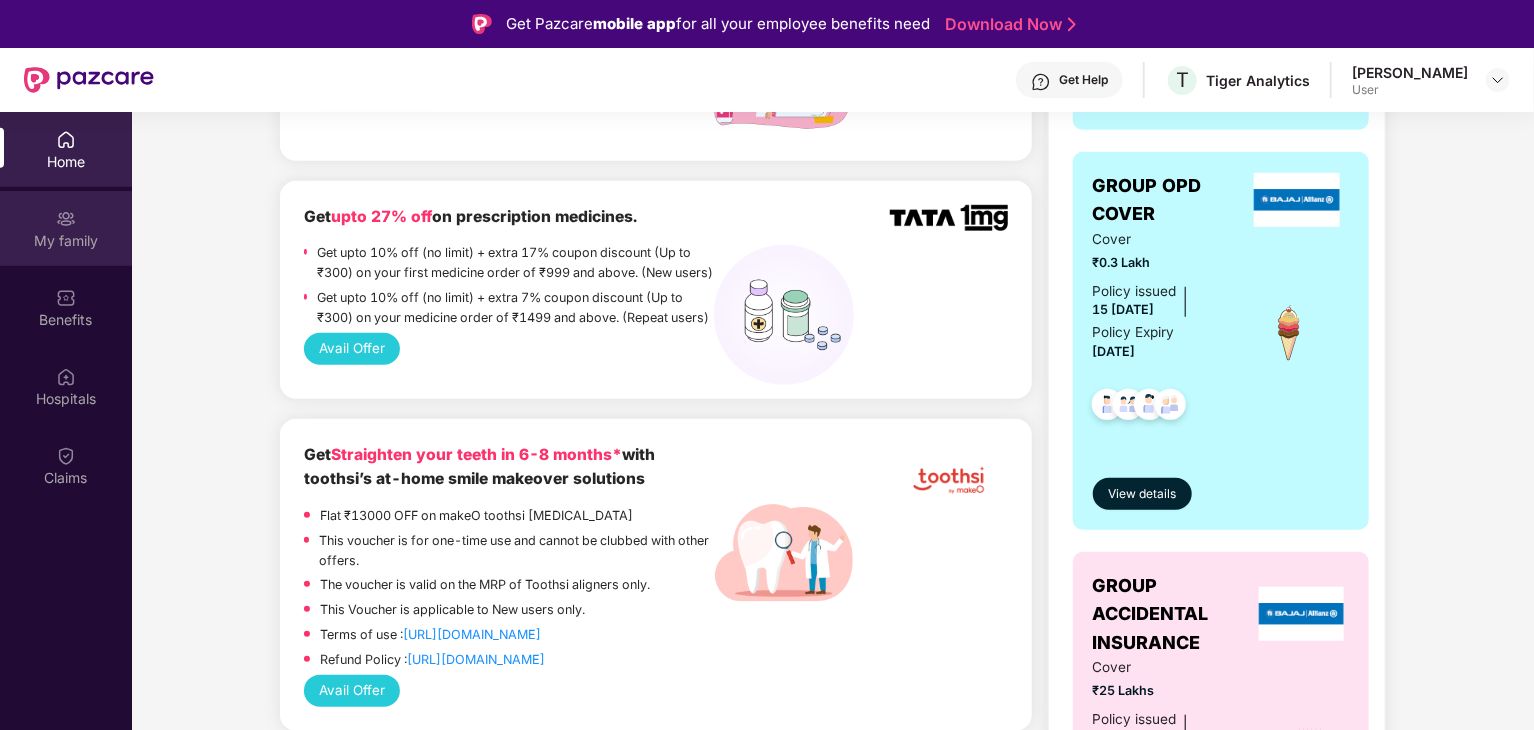 click on "My family" at bounding box center [66, 241] 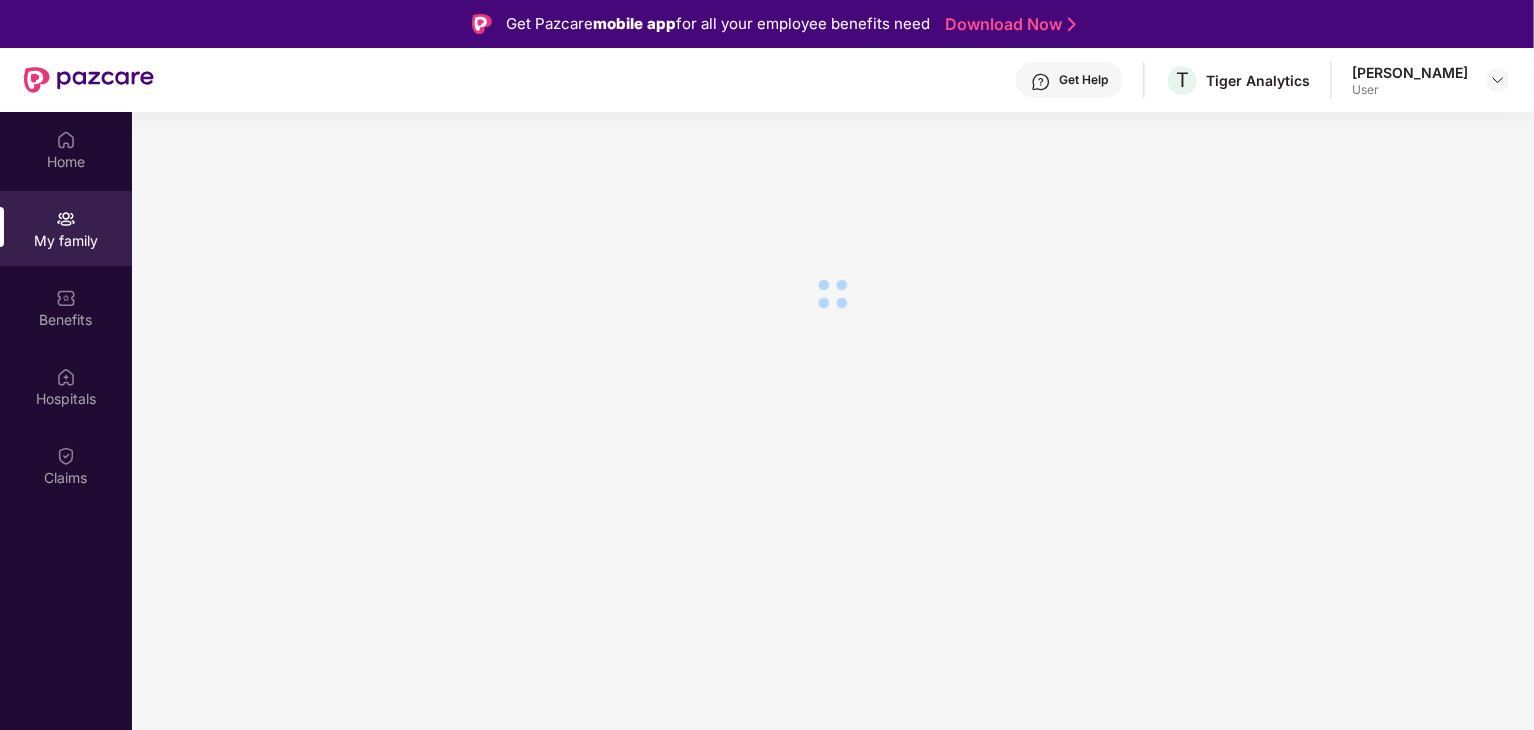 scroll, scrollTop: 0, scrollLeft: 0, axis: both 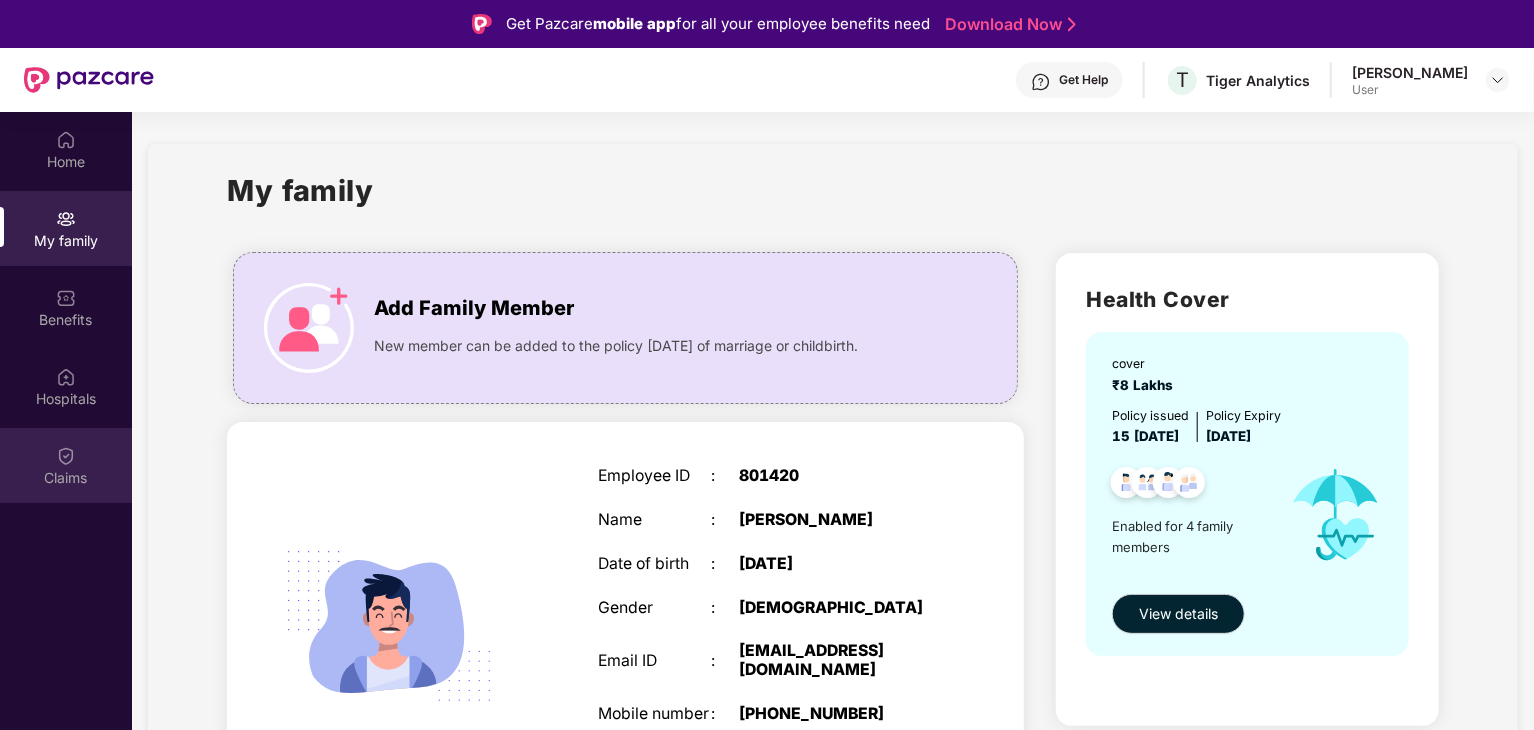 click on "Claims" at bounding box center (66, 465) 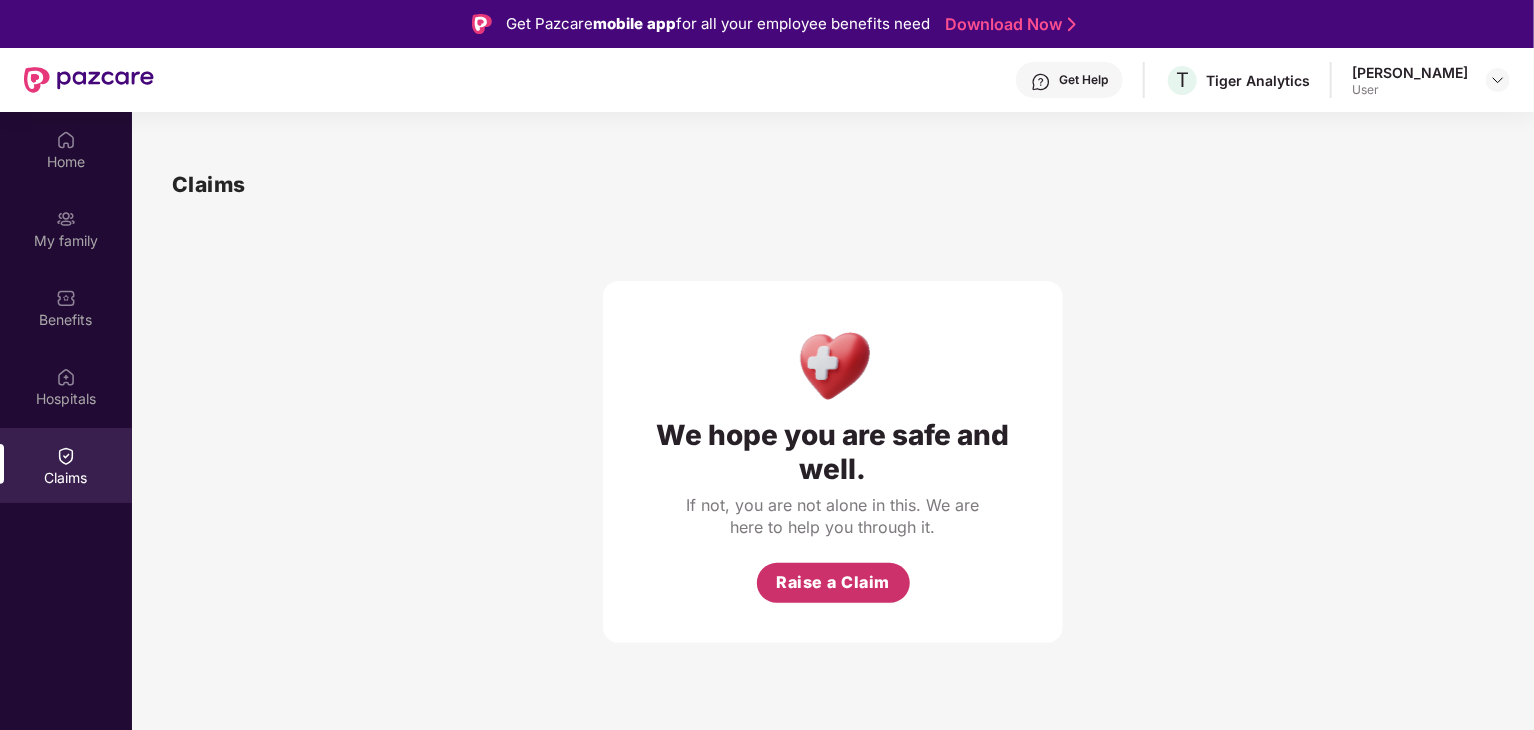 click on "Raise a Claim" at bounding box center (833, 582) 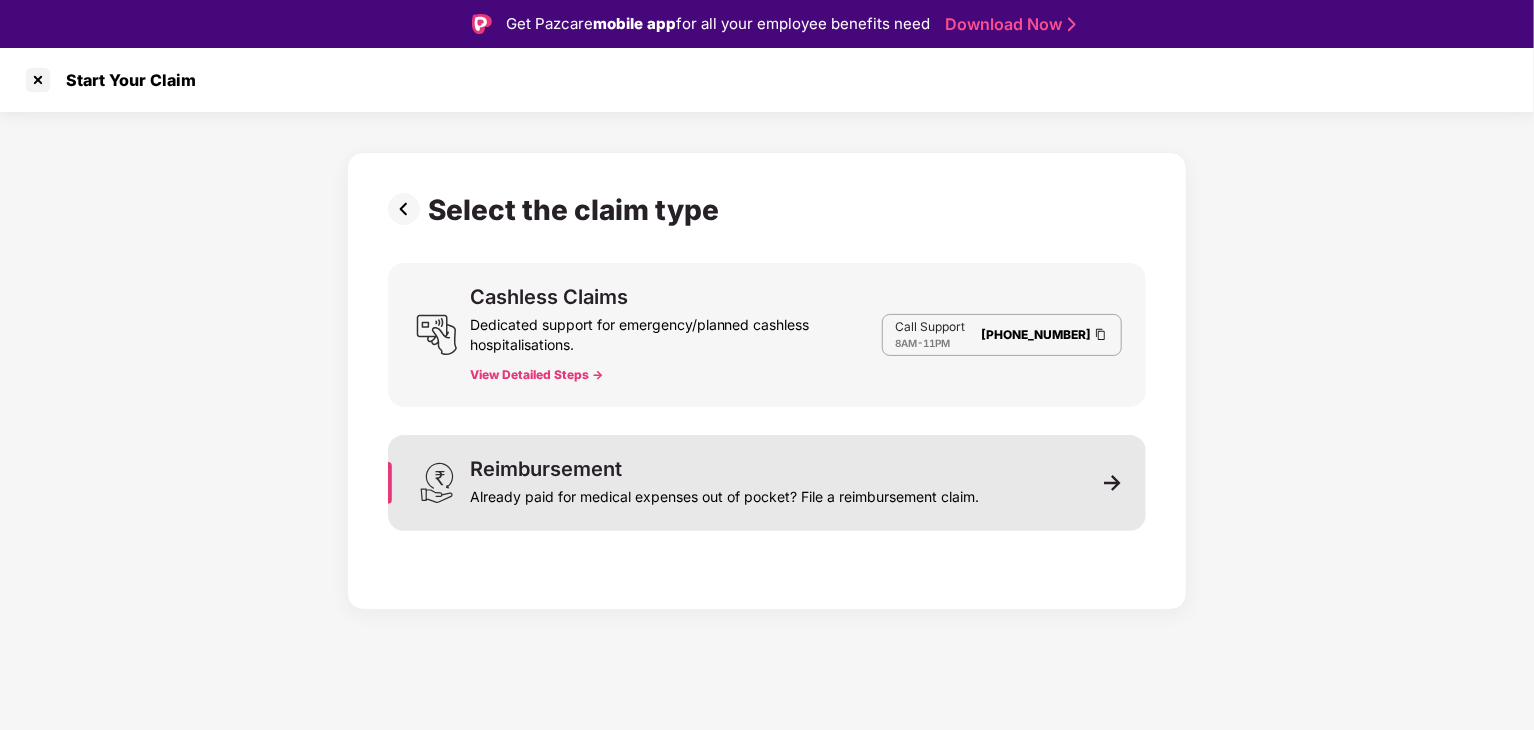 click on "Reimbursement Already paid for medical expenses out of pocket? File a reimbursement claim." at bounding box center (767, 483) 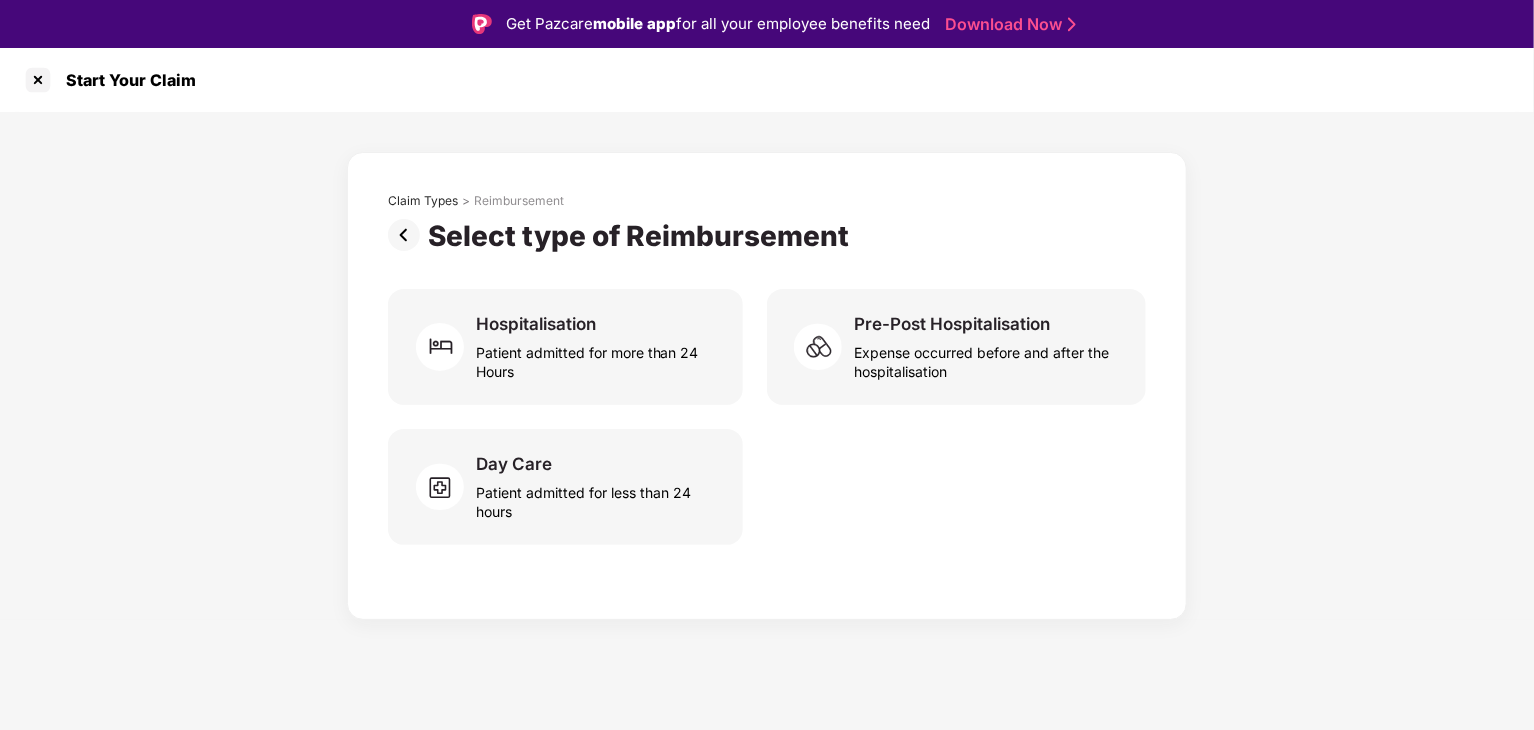 click at bounding box center (408, 235) 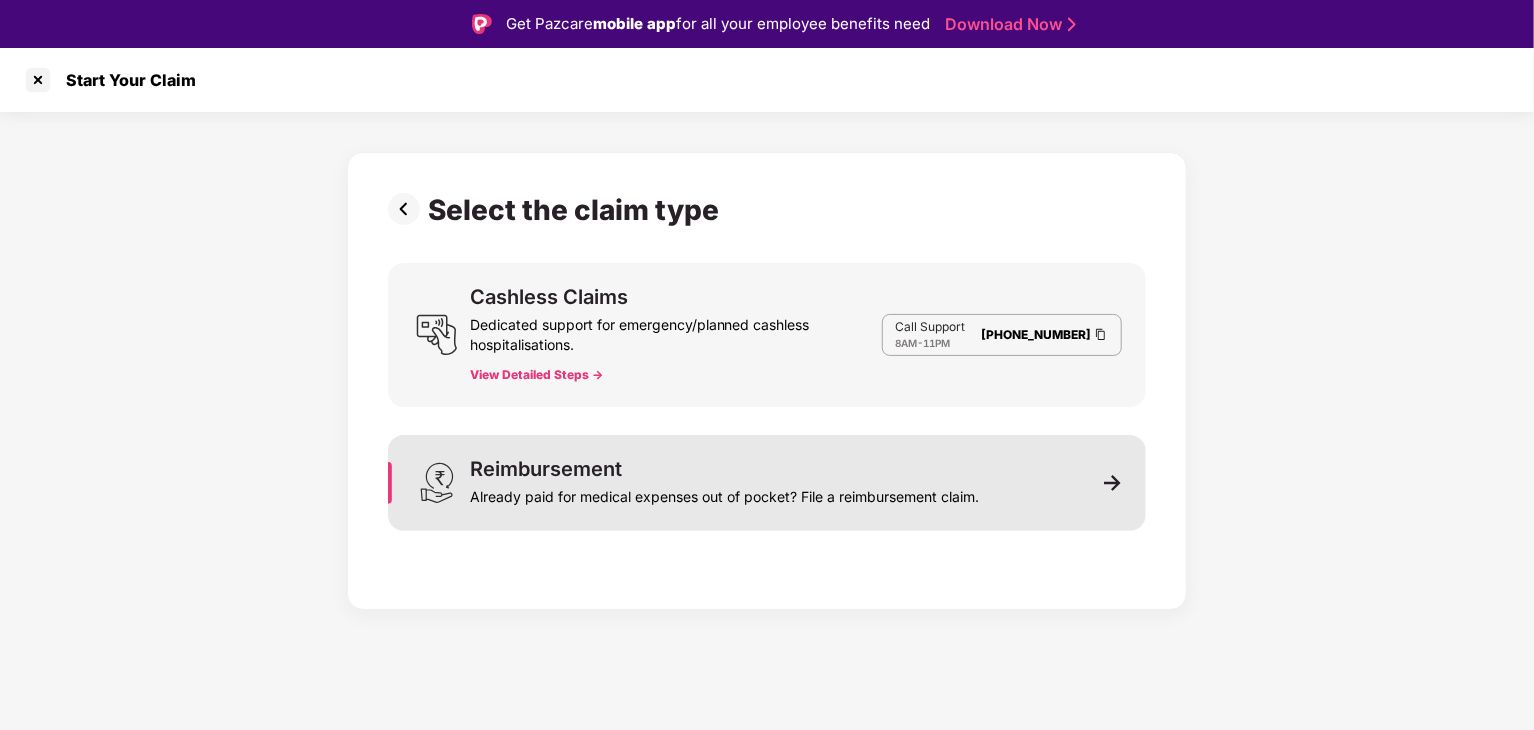 click at bounding box center (1113, 483) 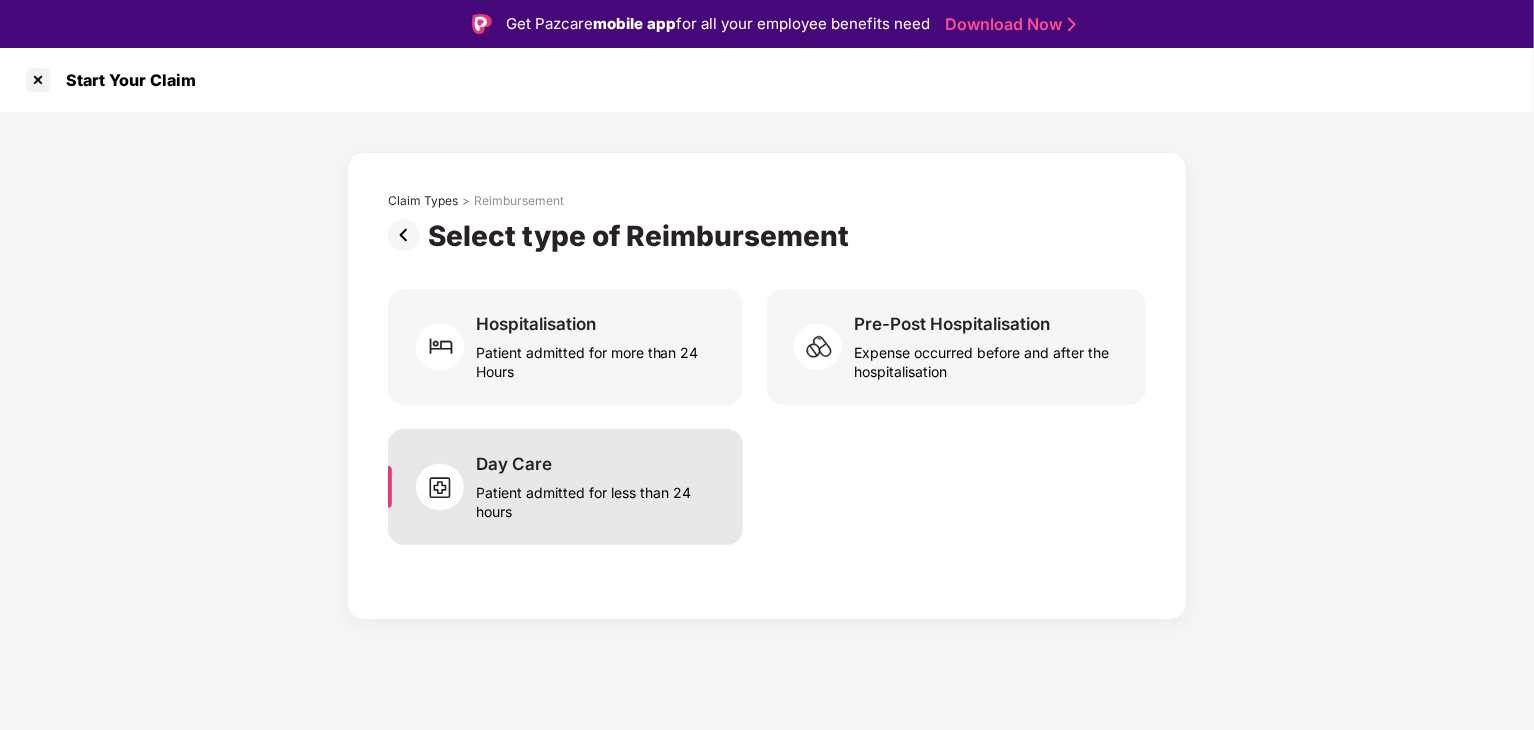 click on "Patient admitted for less than 24 hours" at bounding box center [597, 498] 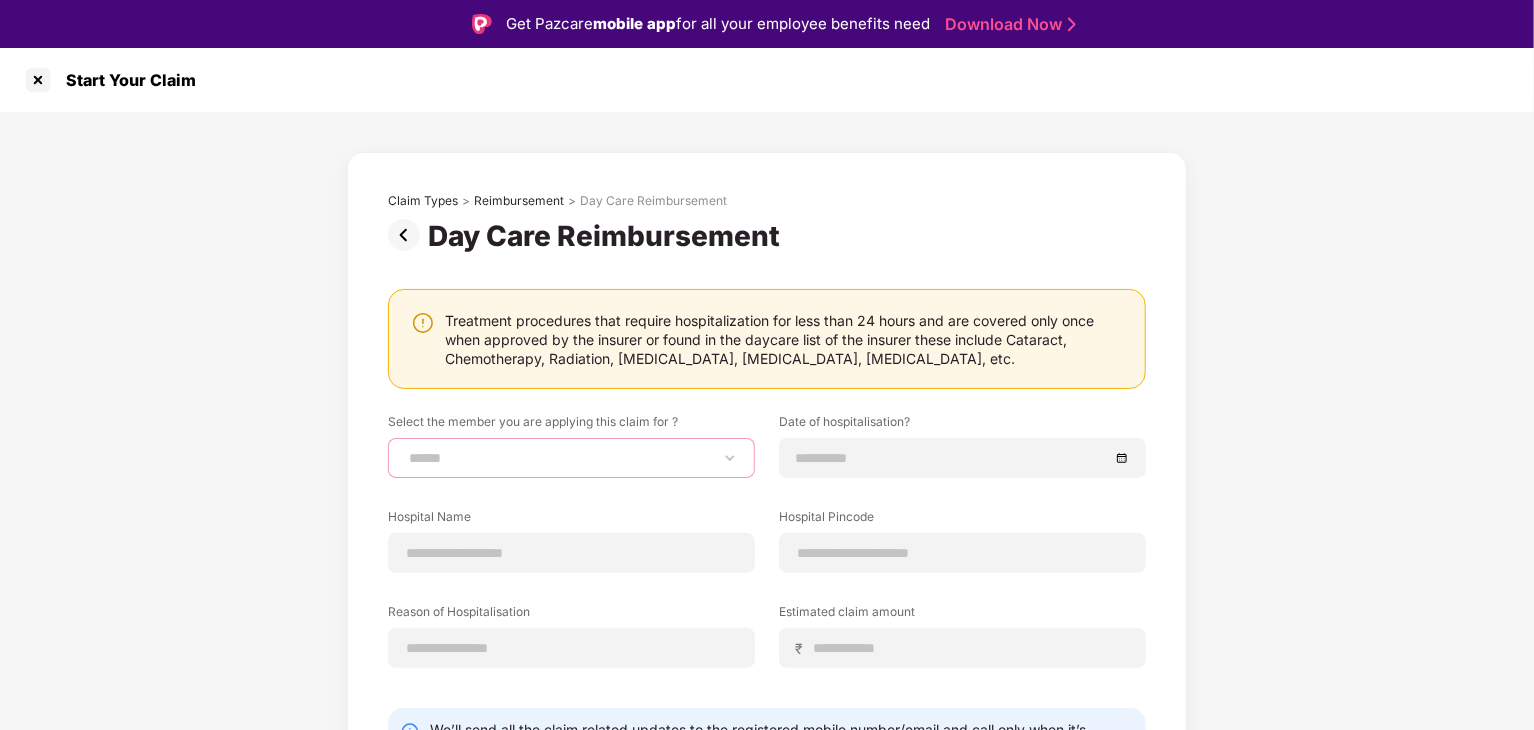 click on "**********" at bounding box center [571, 458] 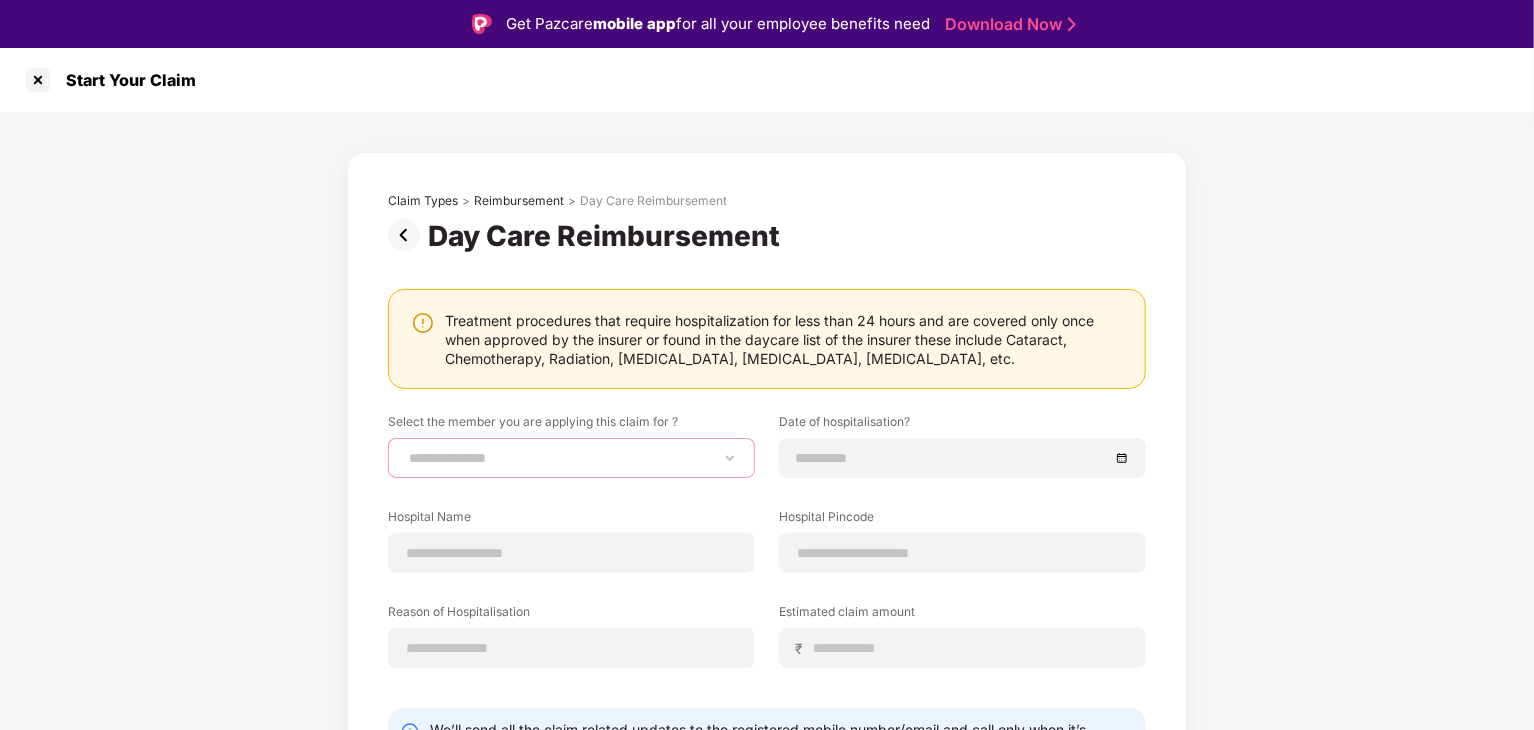 click on "**********" at bounding box center [571, 458] 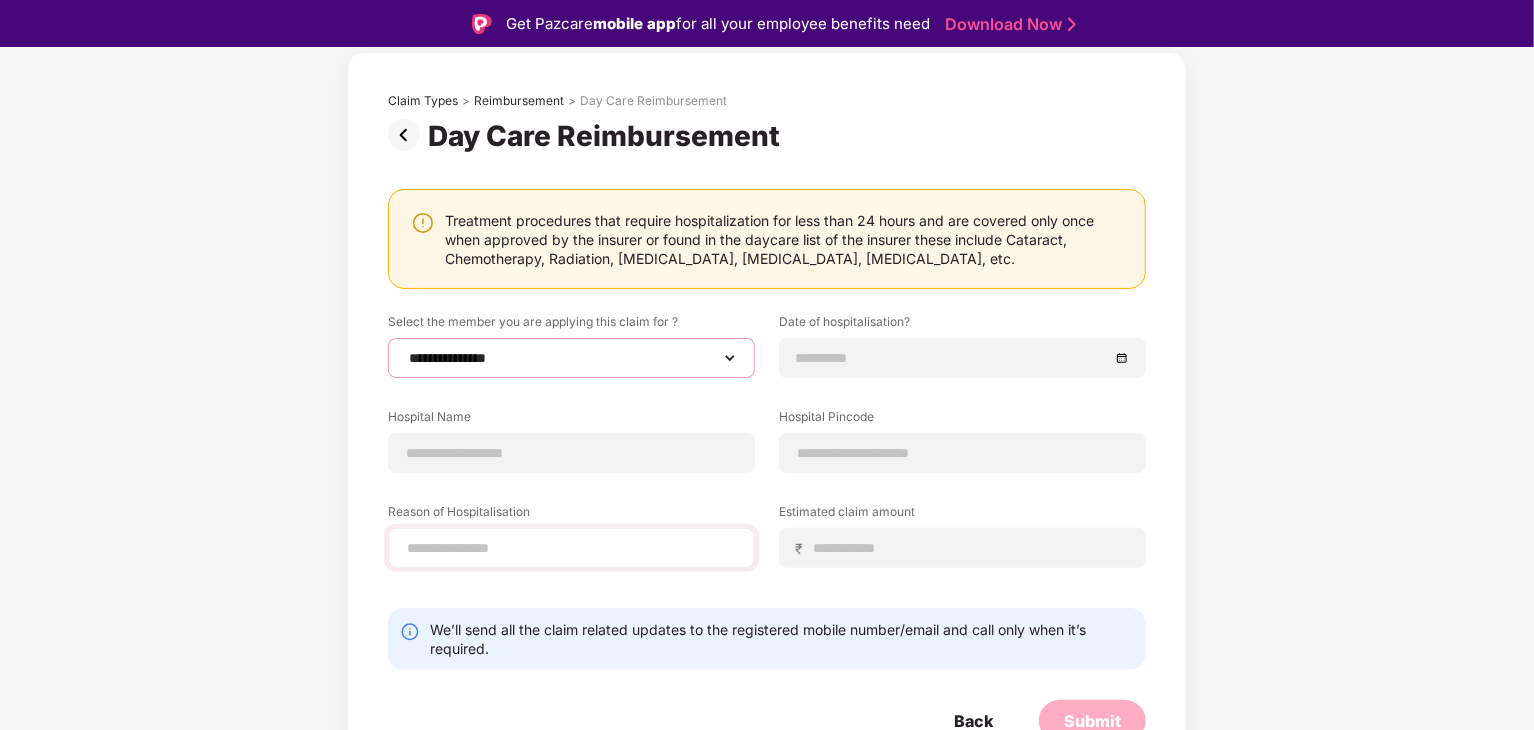 scroll, scrollTop: 114, scrollLeft: 0, axis: vertical 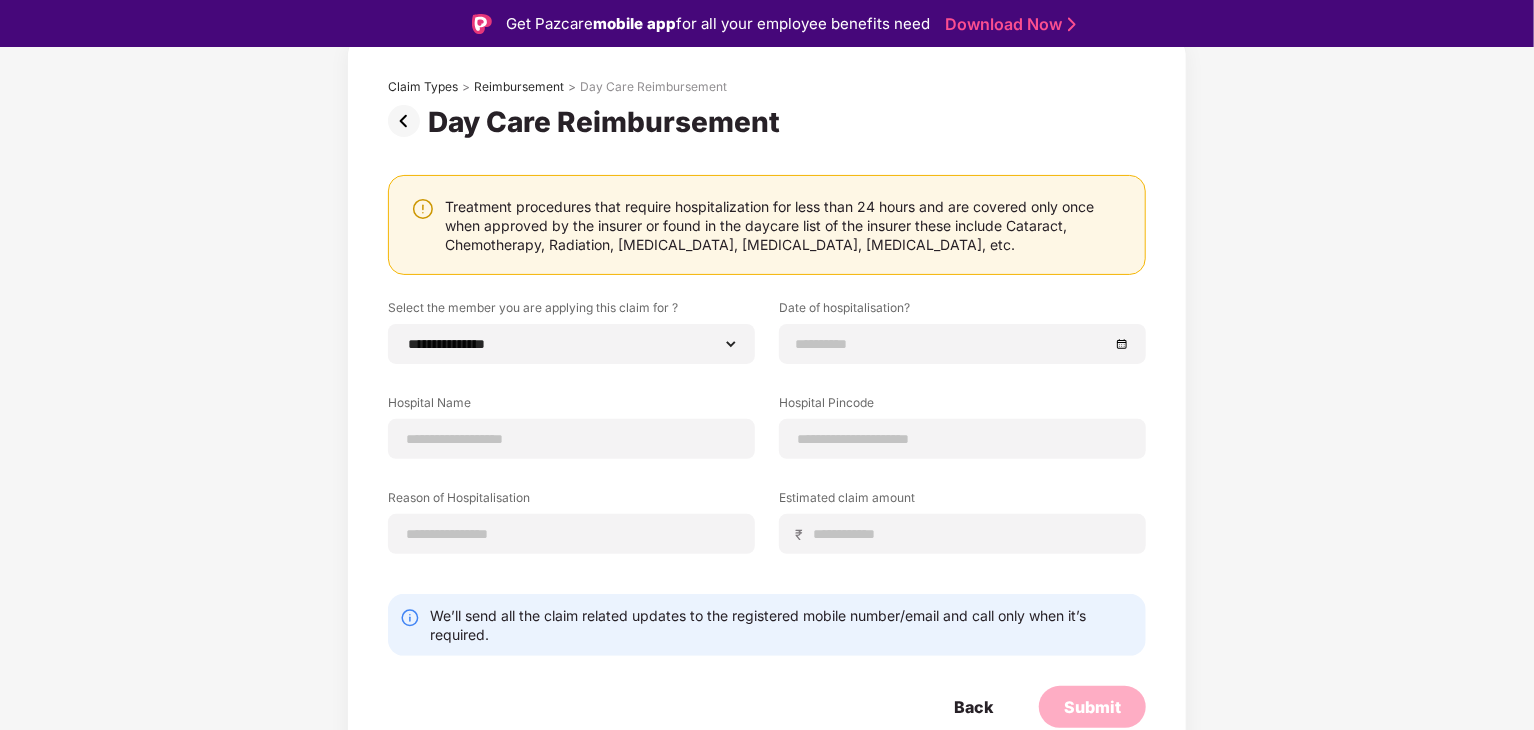 click at bounding box center (408, 121) 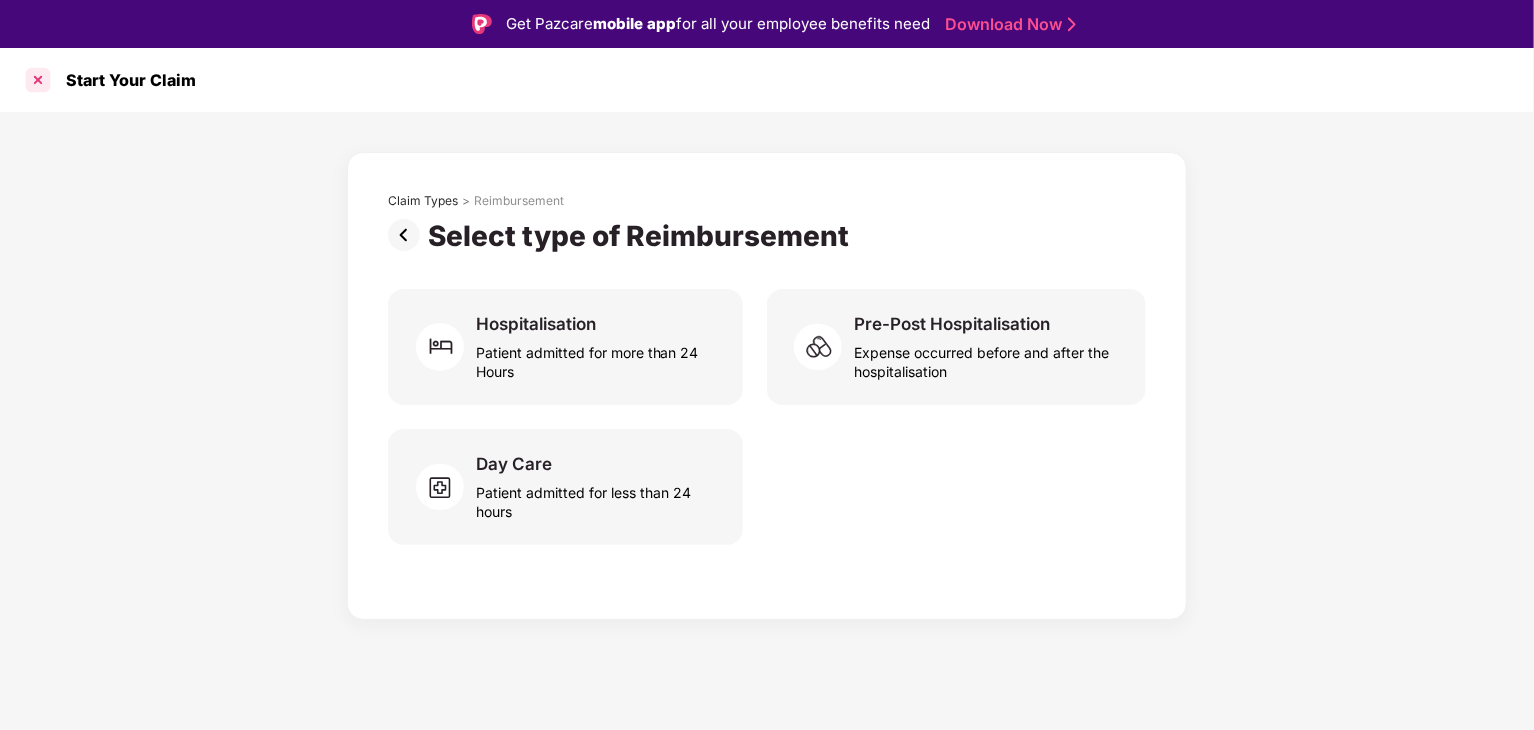 click at bounding box center [38, 80] 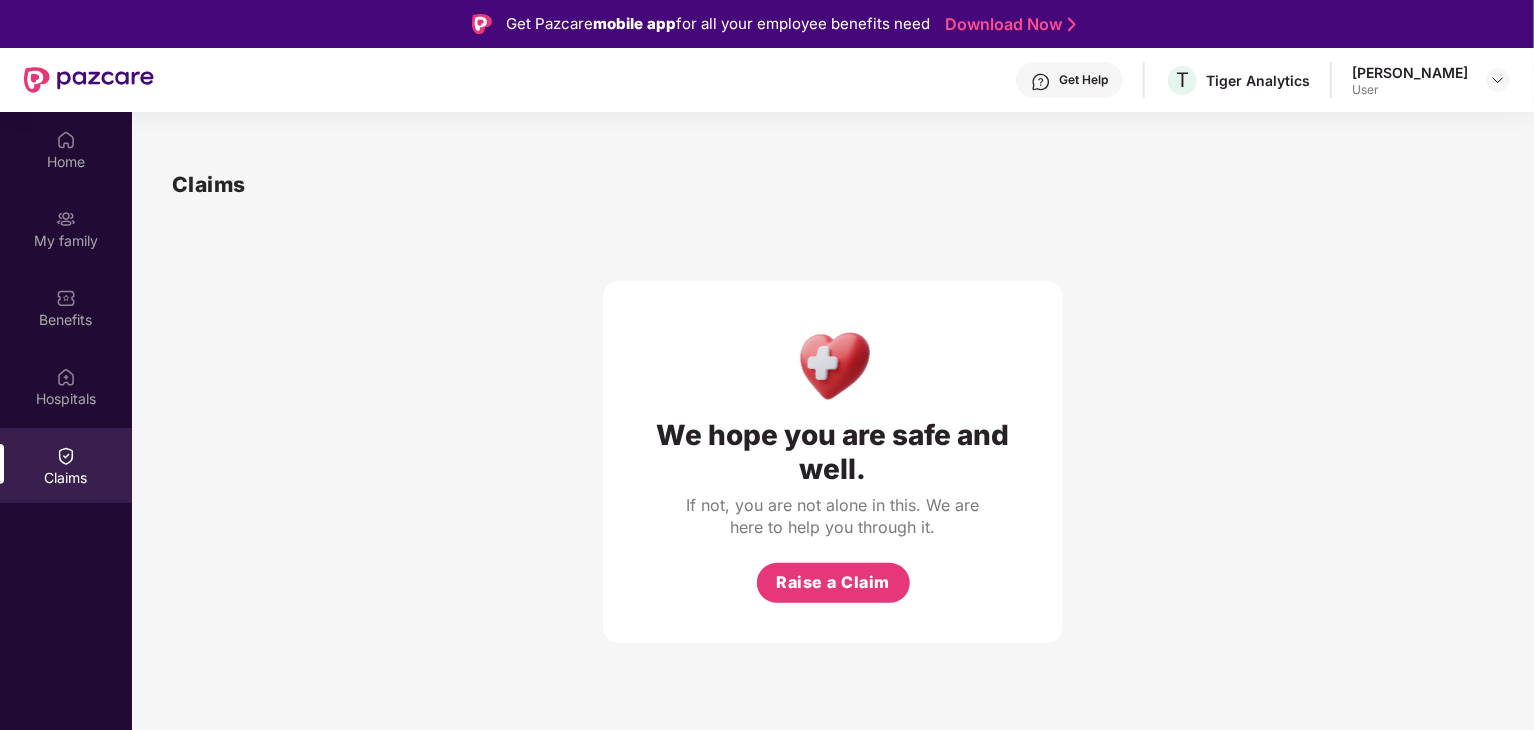 click on "Get Help" at bounding box center [1083, 80] 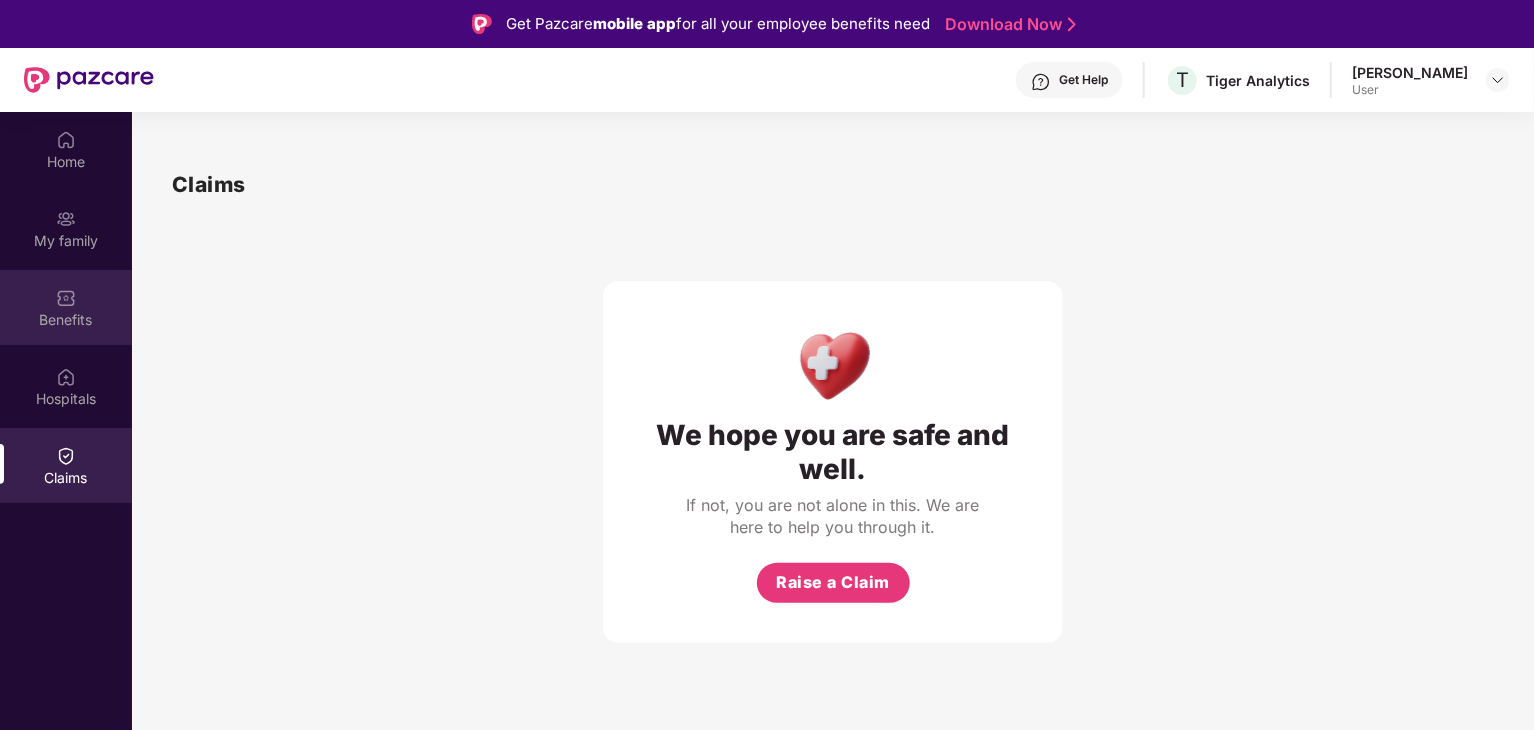 click on "Benefits" at bounding box center (66, 307) 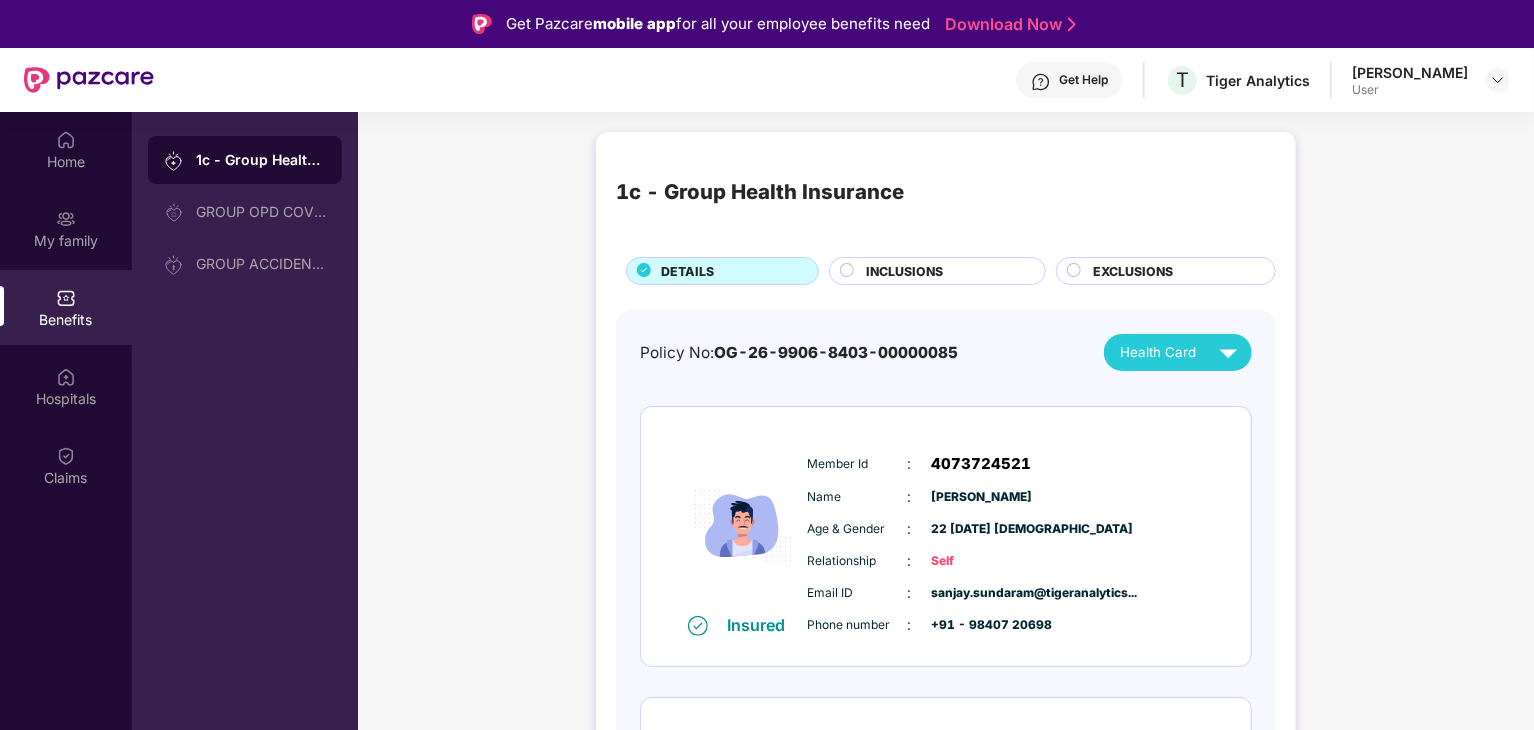 click on "INCLUSIONS" at bounding box center (904, 271) 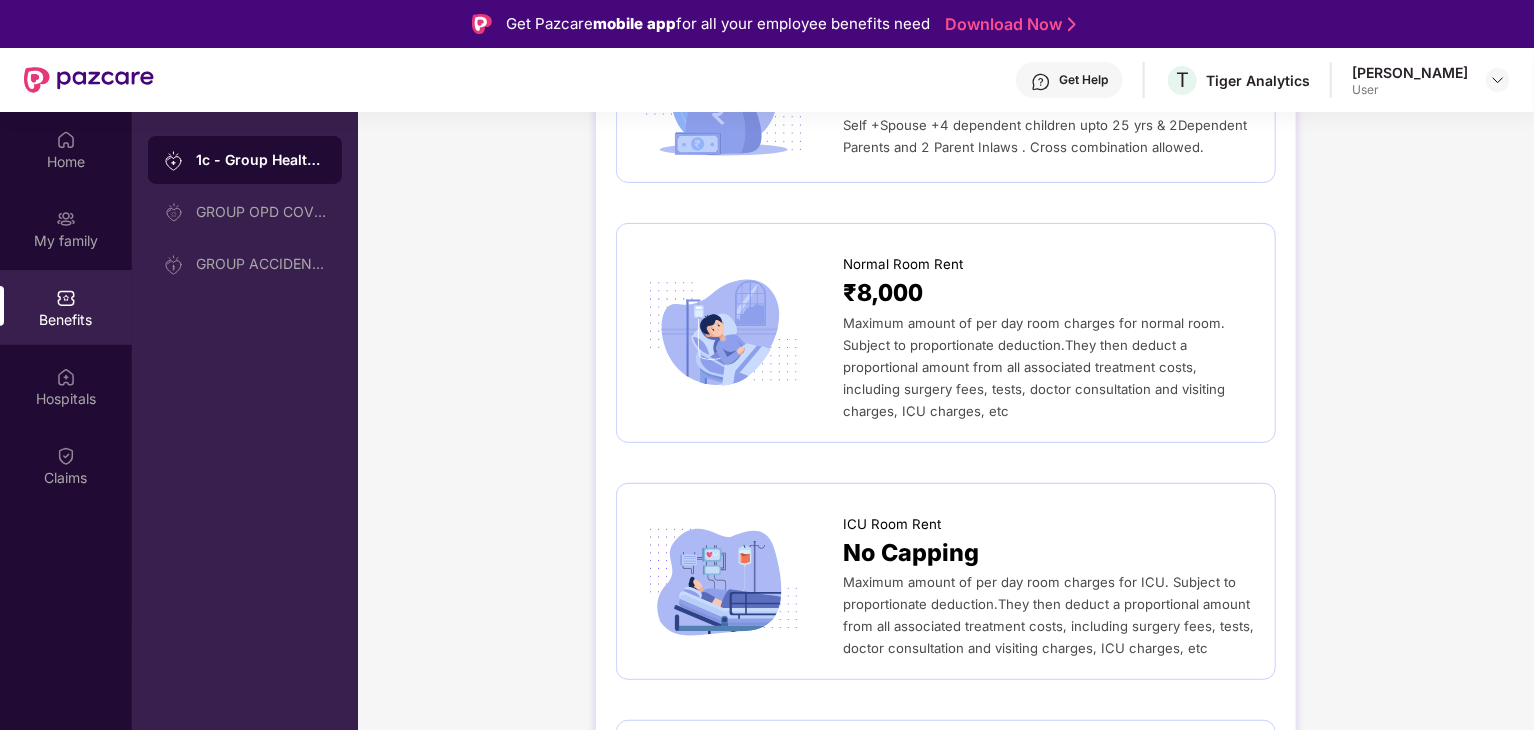scroll, scrollTop: 0, scrollLeft: 0, axis: both 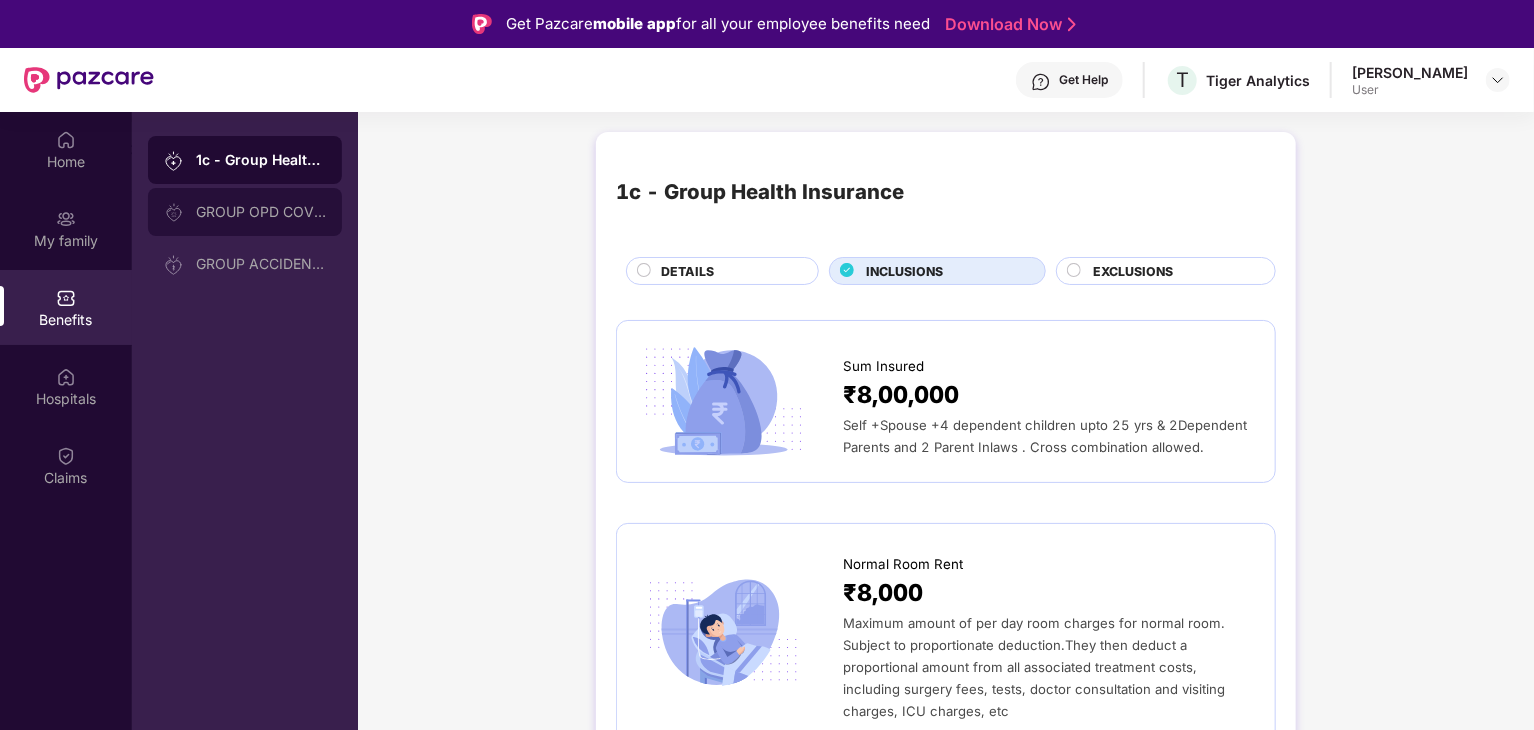 click on "GROUP OPD COVER" at bounding box center (261, 212) 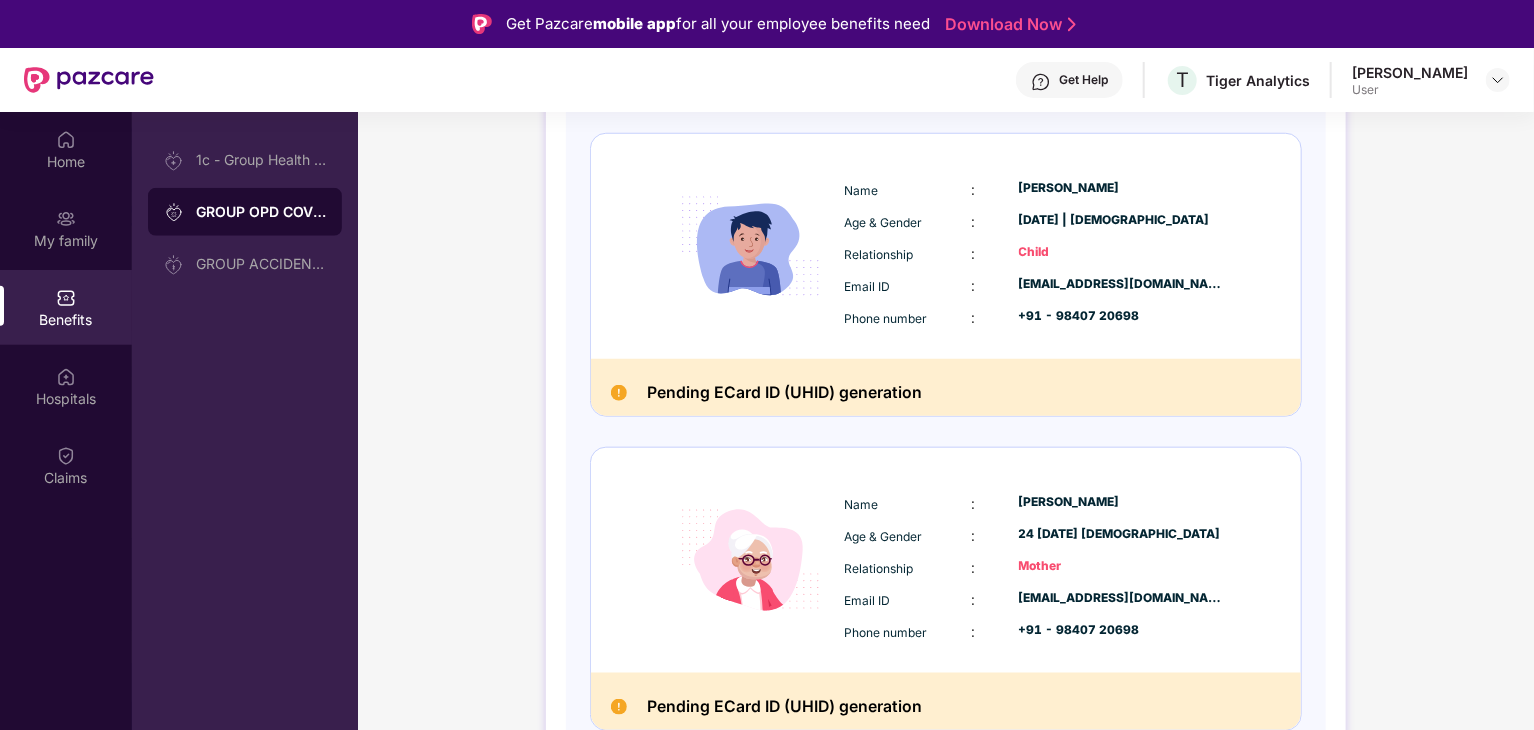 scroll, scrollTop: 930, scrollLeft: 0, axis: vertical 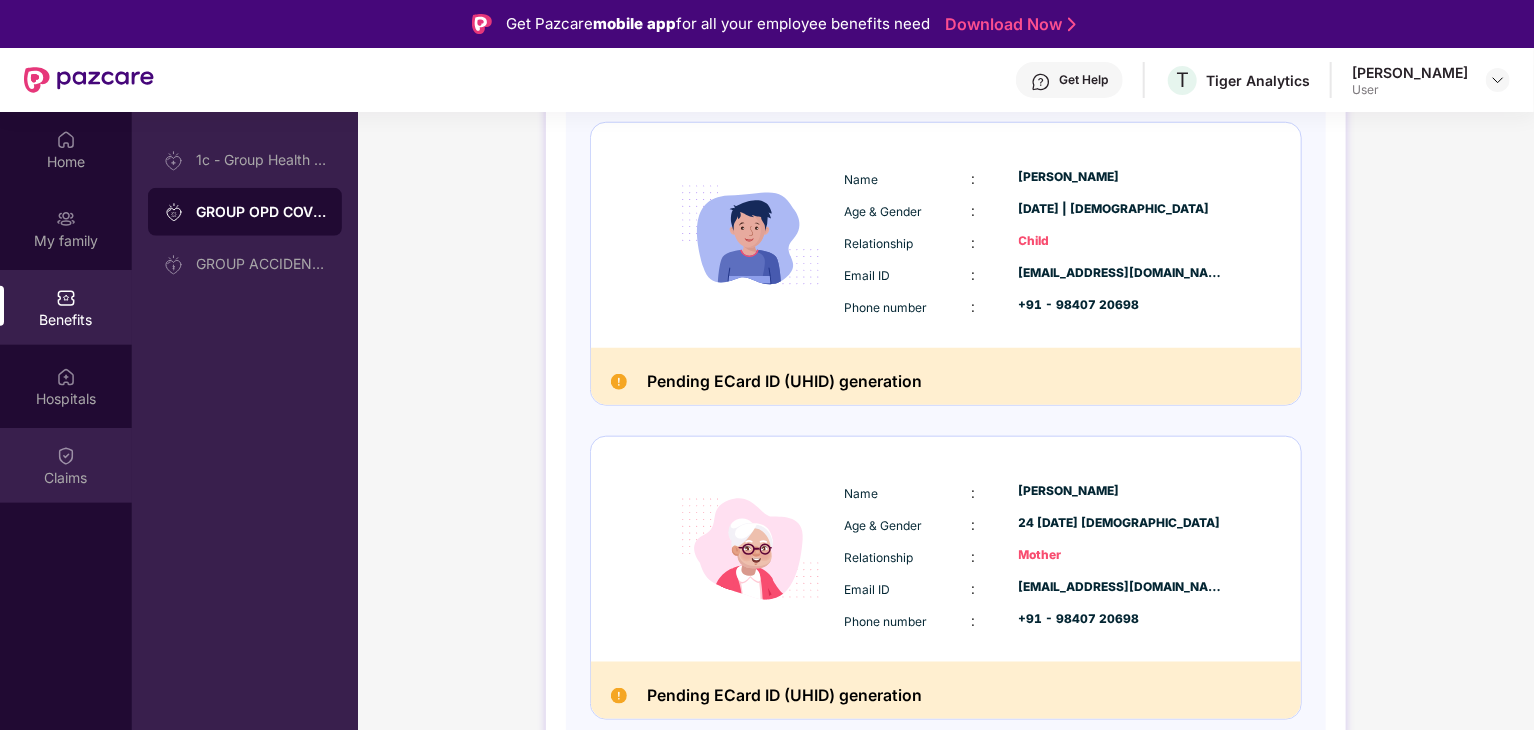 click at bounding box center [66, 456] 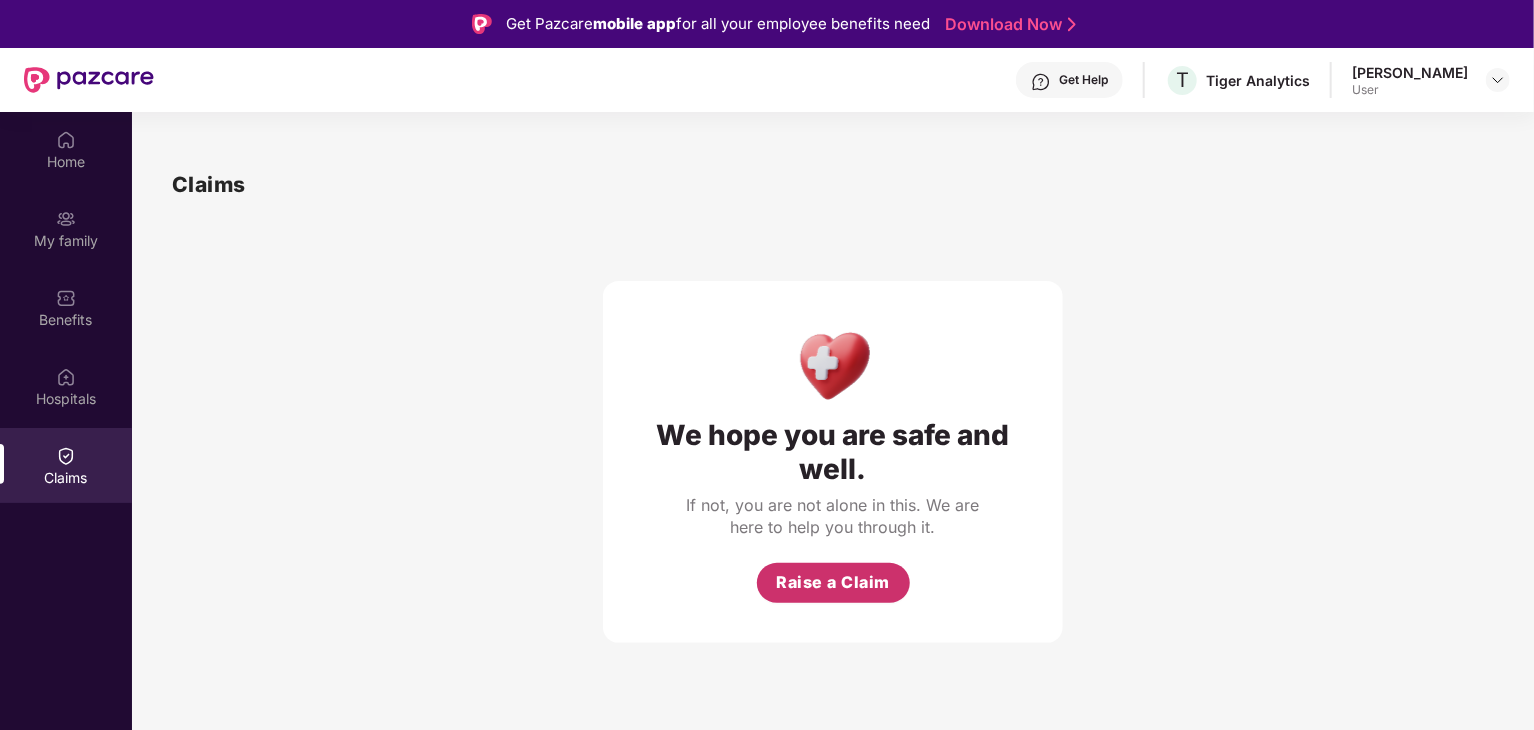 click on "Raise a Claim" at bounding box center (833, 582) 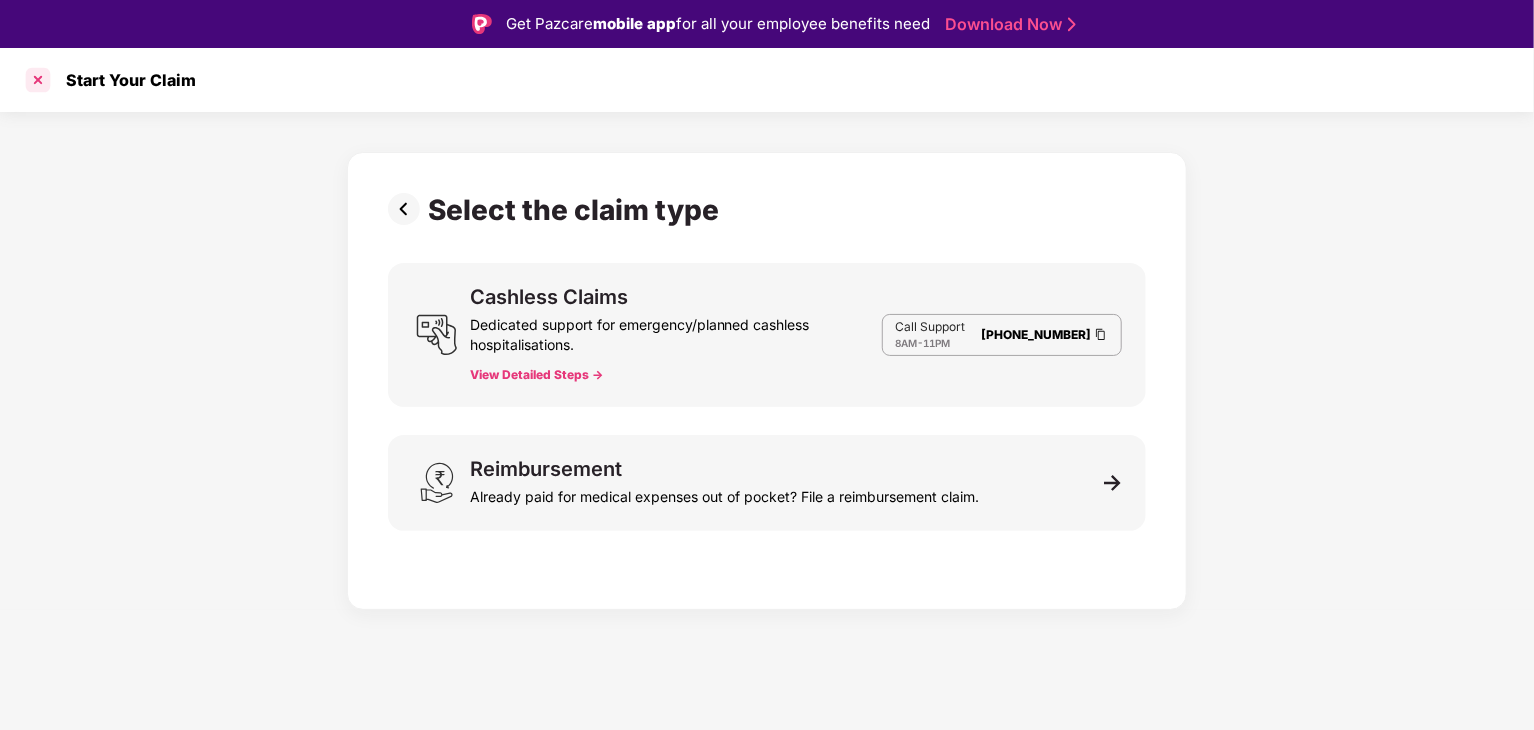 click at bounding box center (38, 80) 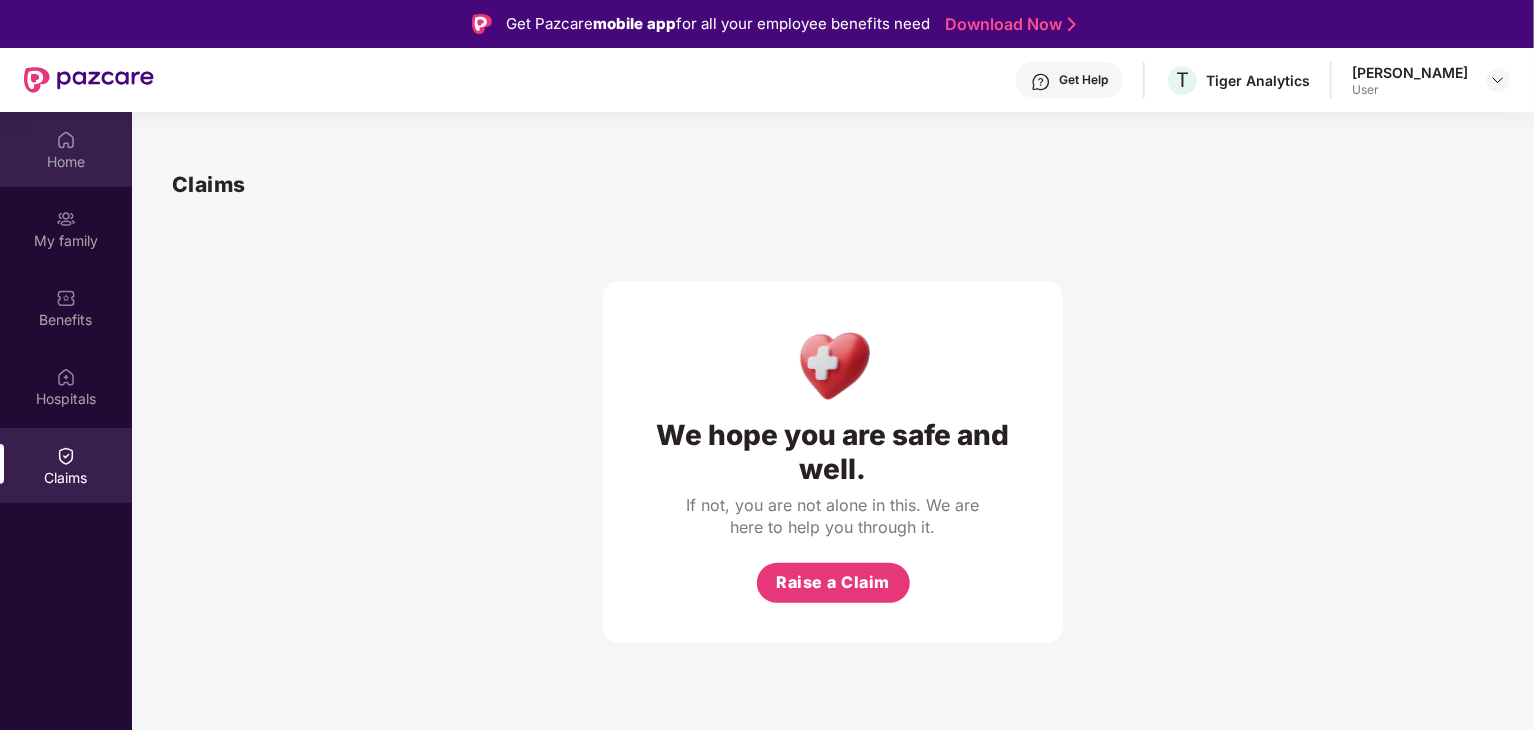 click on "Home" at bounding box center [66, 162] 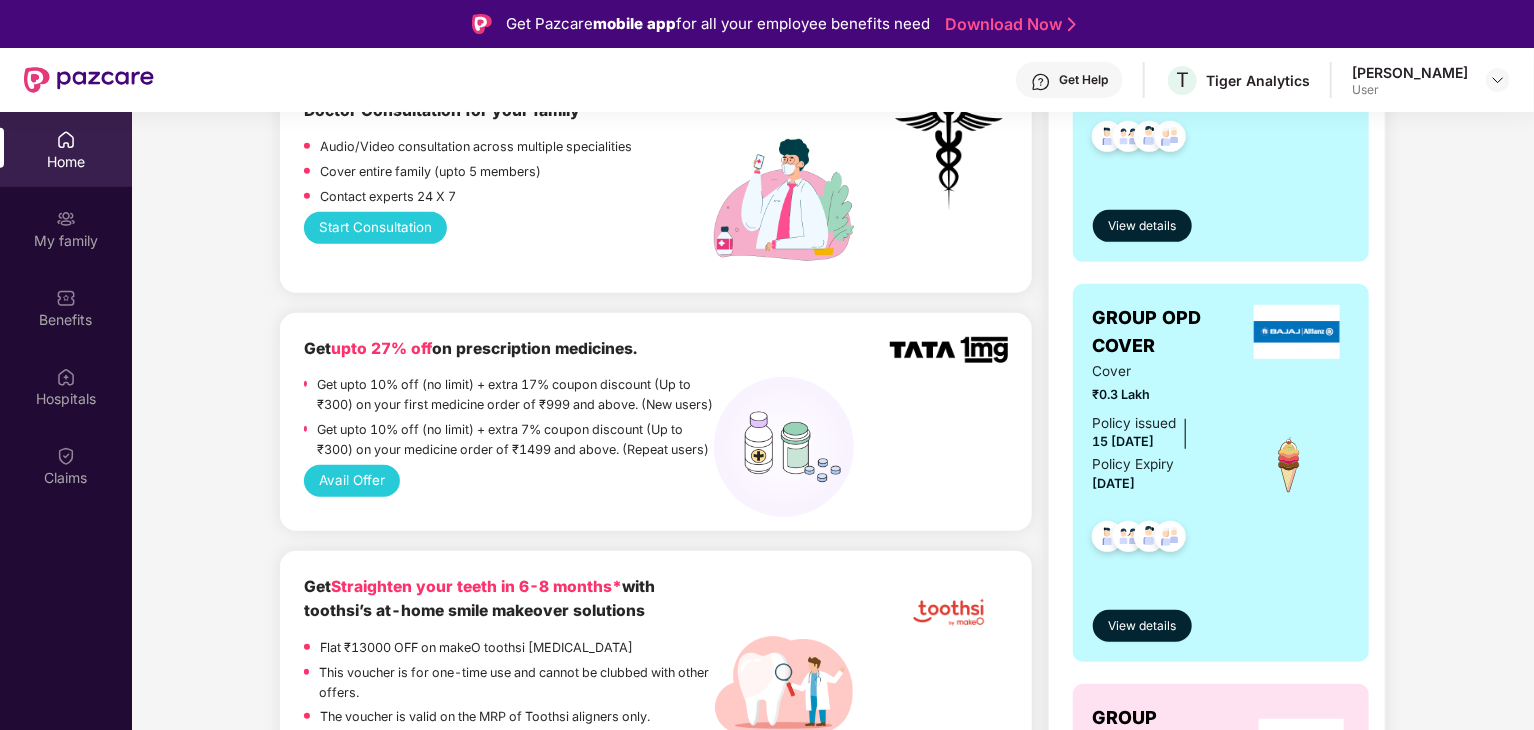 scroll, scrollTop: 600, scrollLeft: 0, axis: vertical 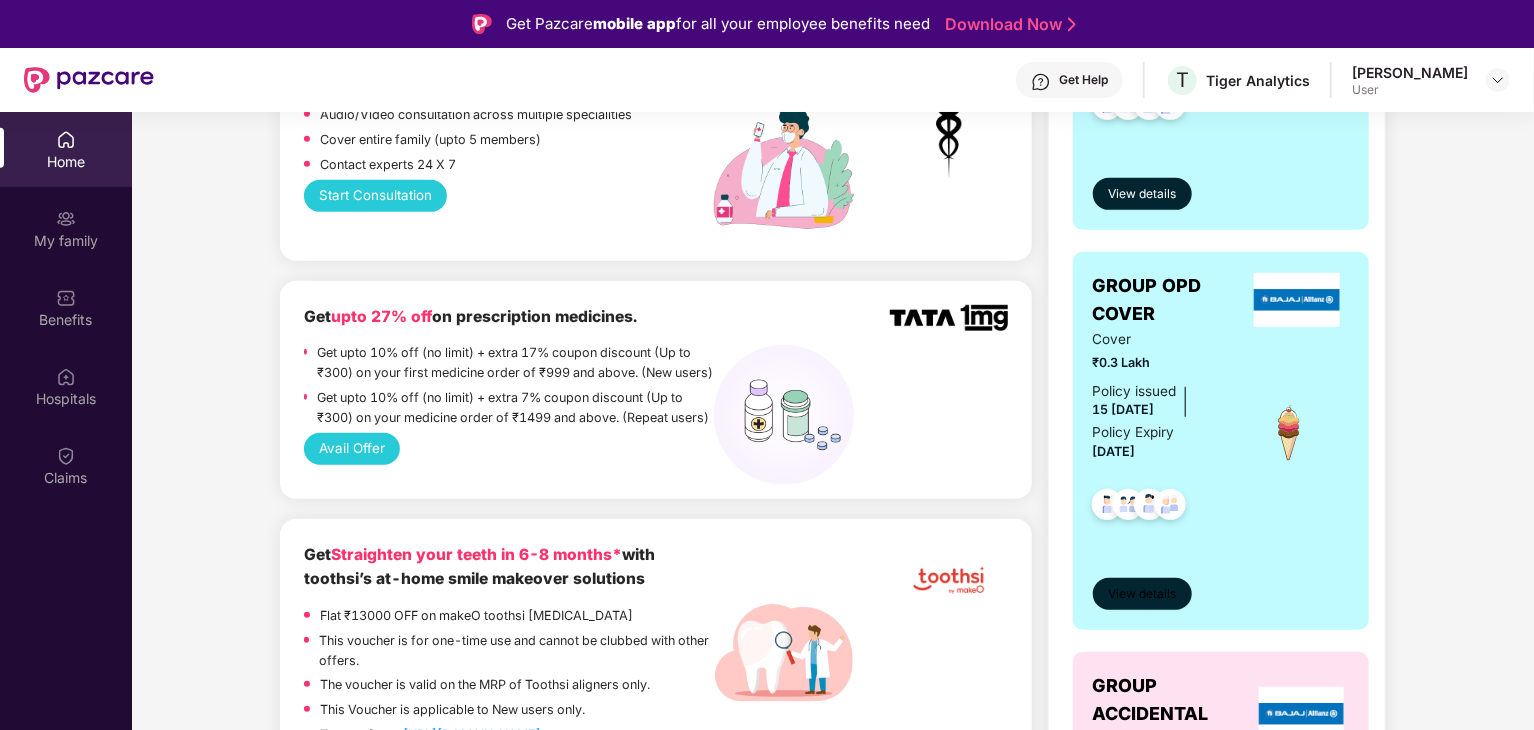 click on "View details" at bounding box center (1142, 594) 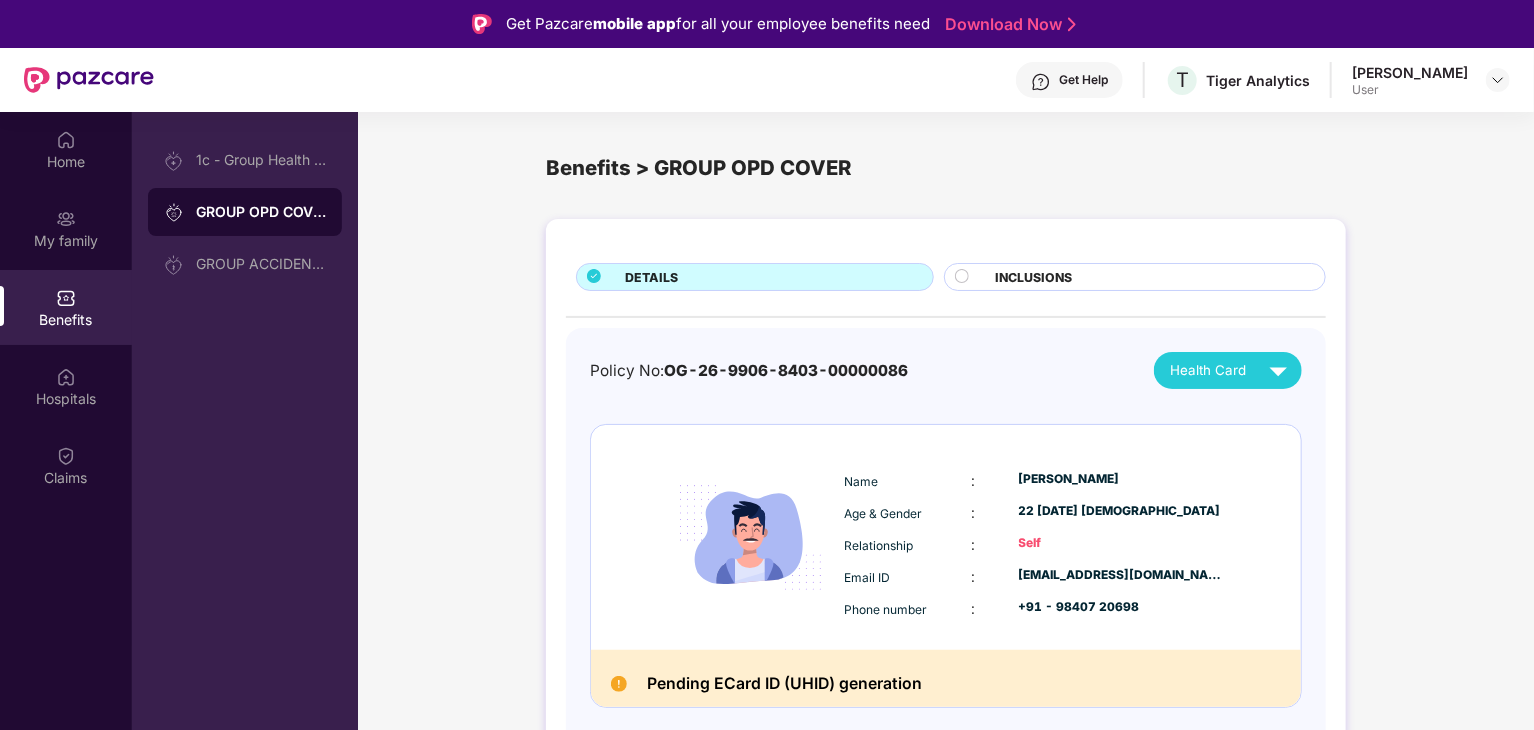 scroll, scrollTop: 0, scrollLeft: 0, axis: both 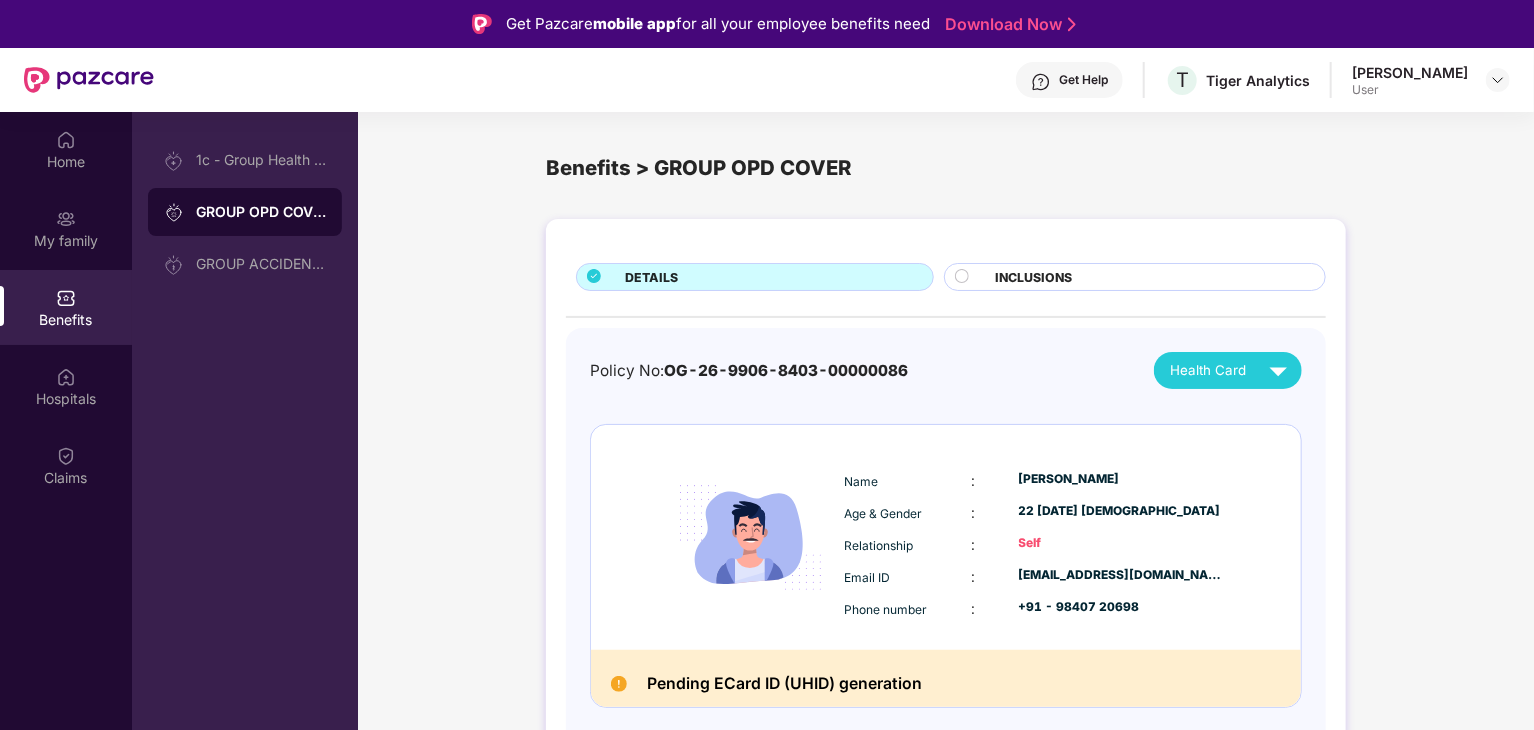 click on "INCLUSIONS" at bounding box center [1033, 277] 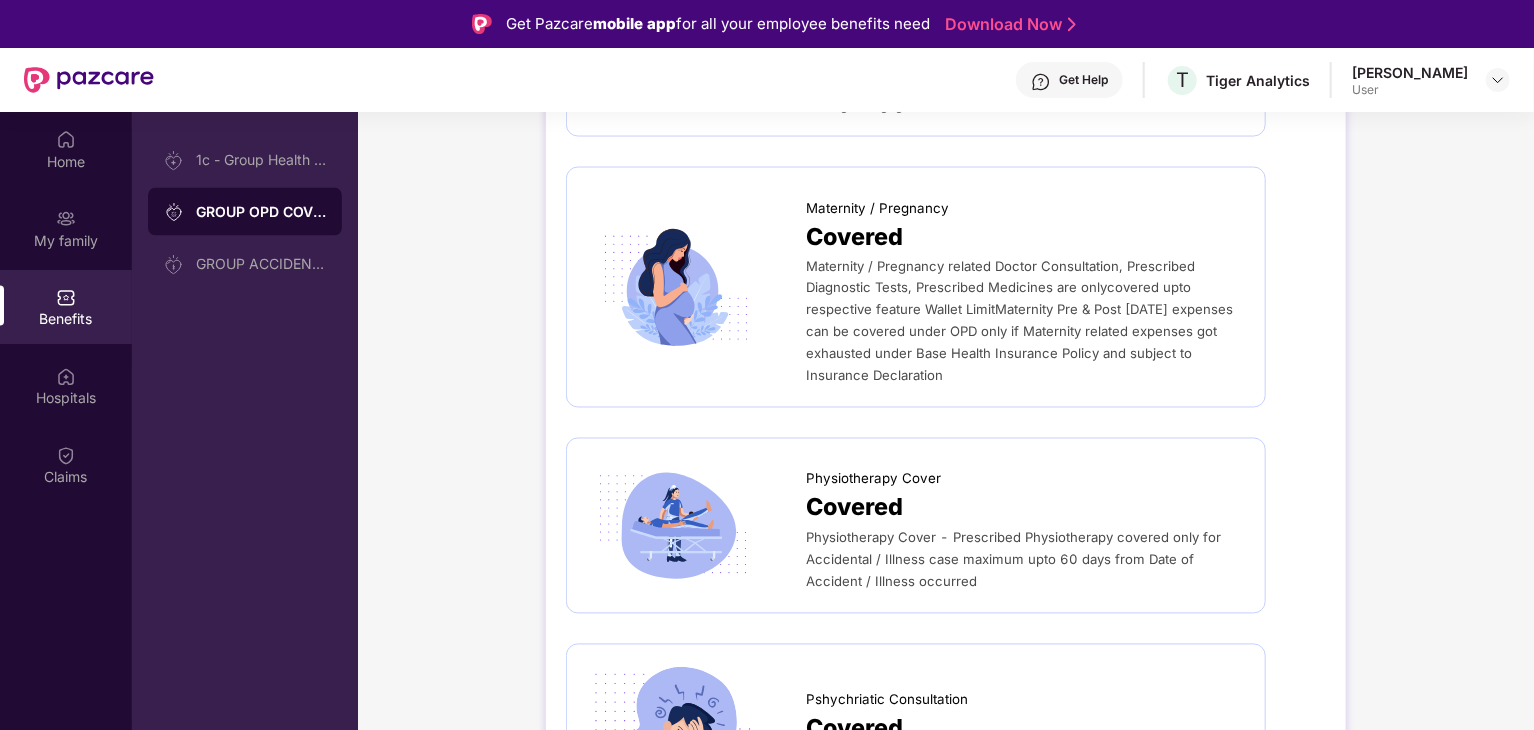 scroll, scrollTop: 1772, scrollLeft: 0, axis: vertical 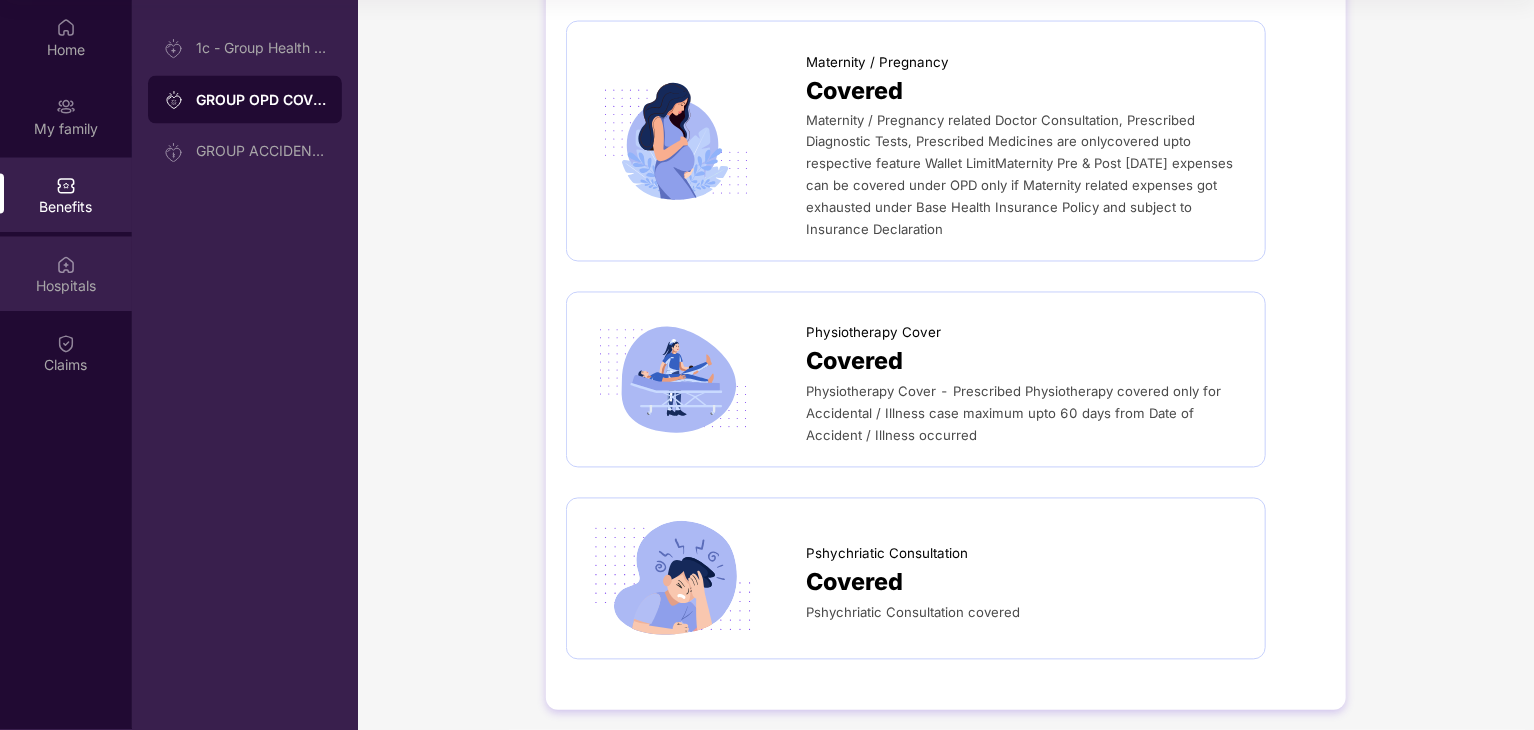 click on "Hospitals" at bounding box center (66, 274) 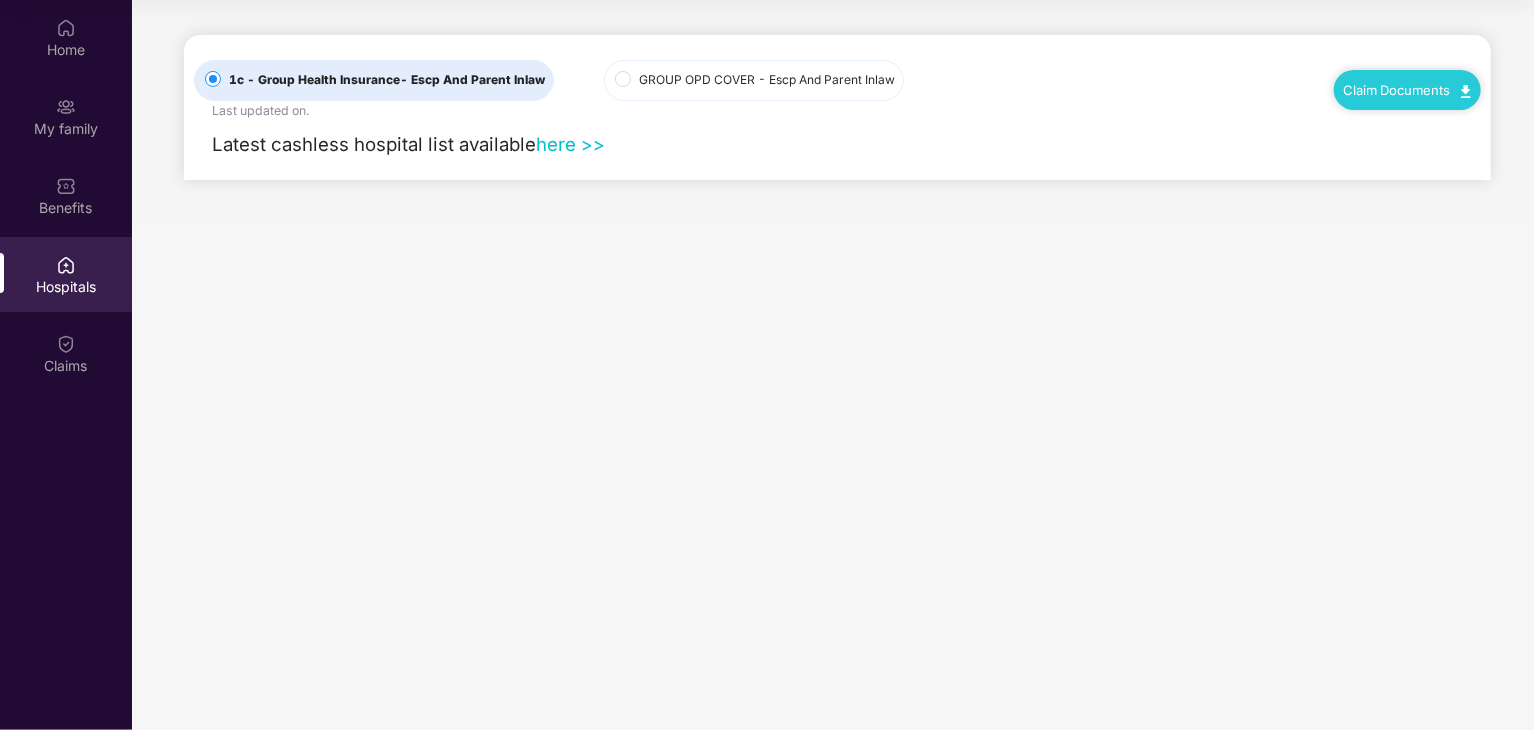 scroll, scrollTop: 0, scrollLeft: 0, axis: both 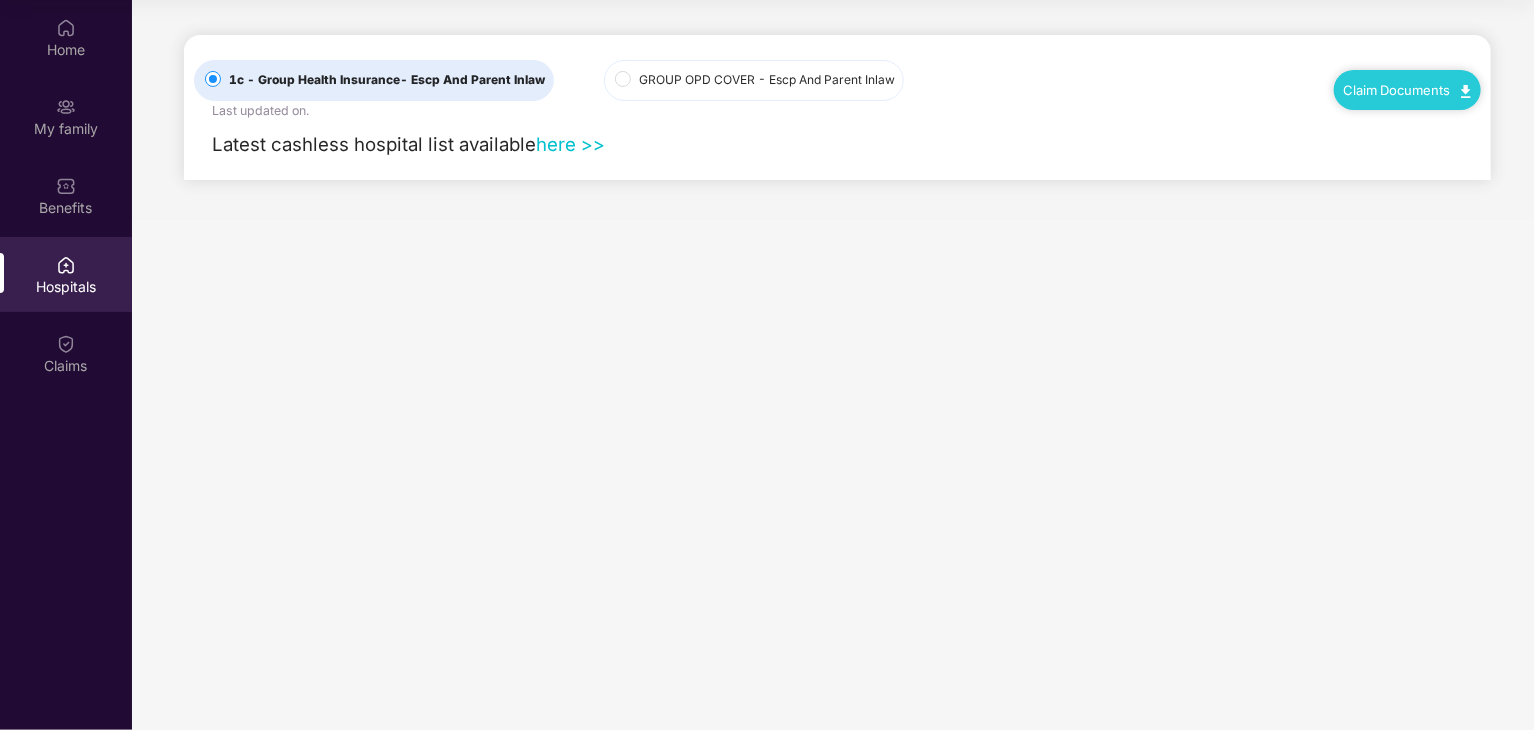 click on "- Escp And Parent Inlaw" at bounding box center (826, 79) 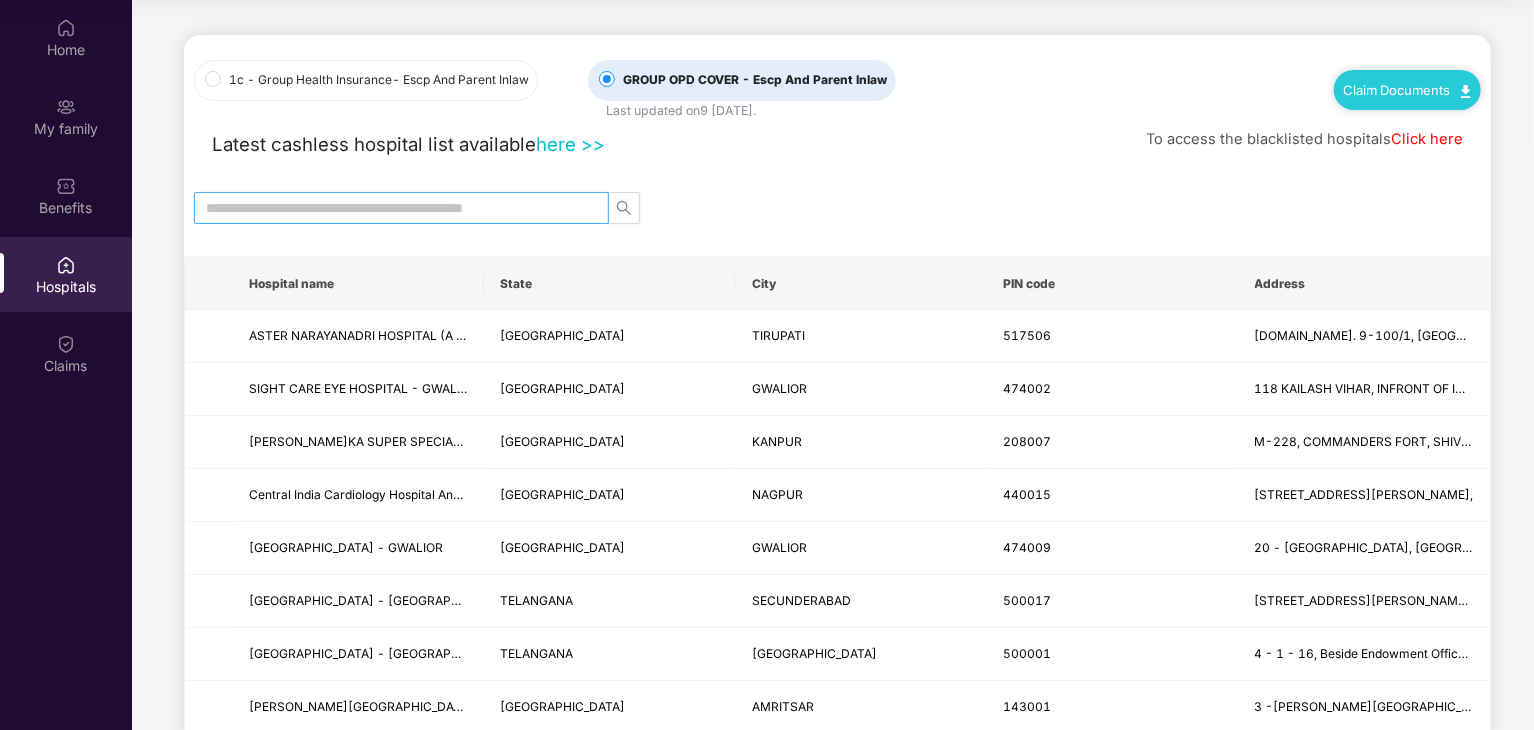 click at bounding box center [393, 208] 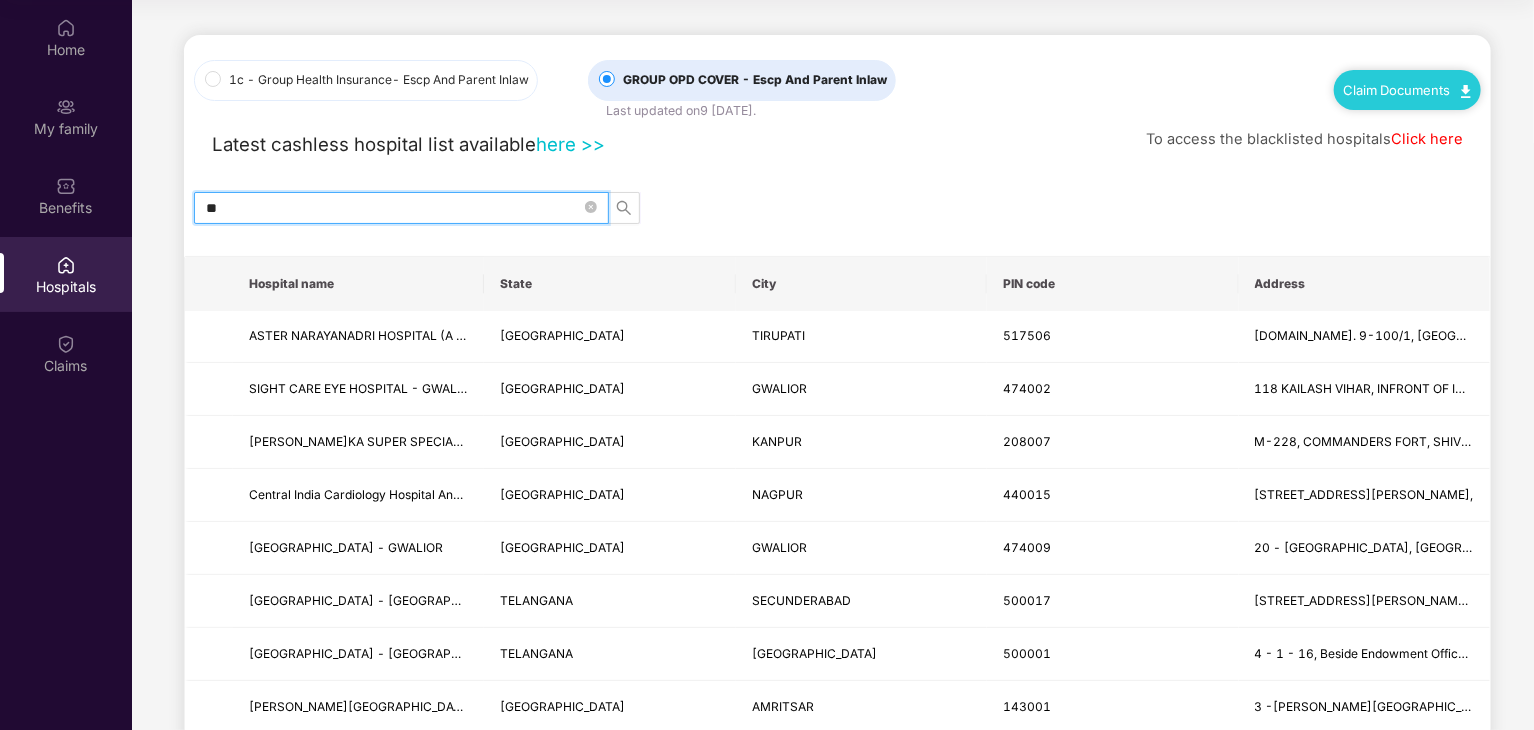 type on "*" 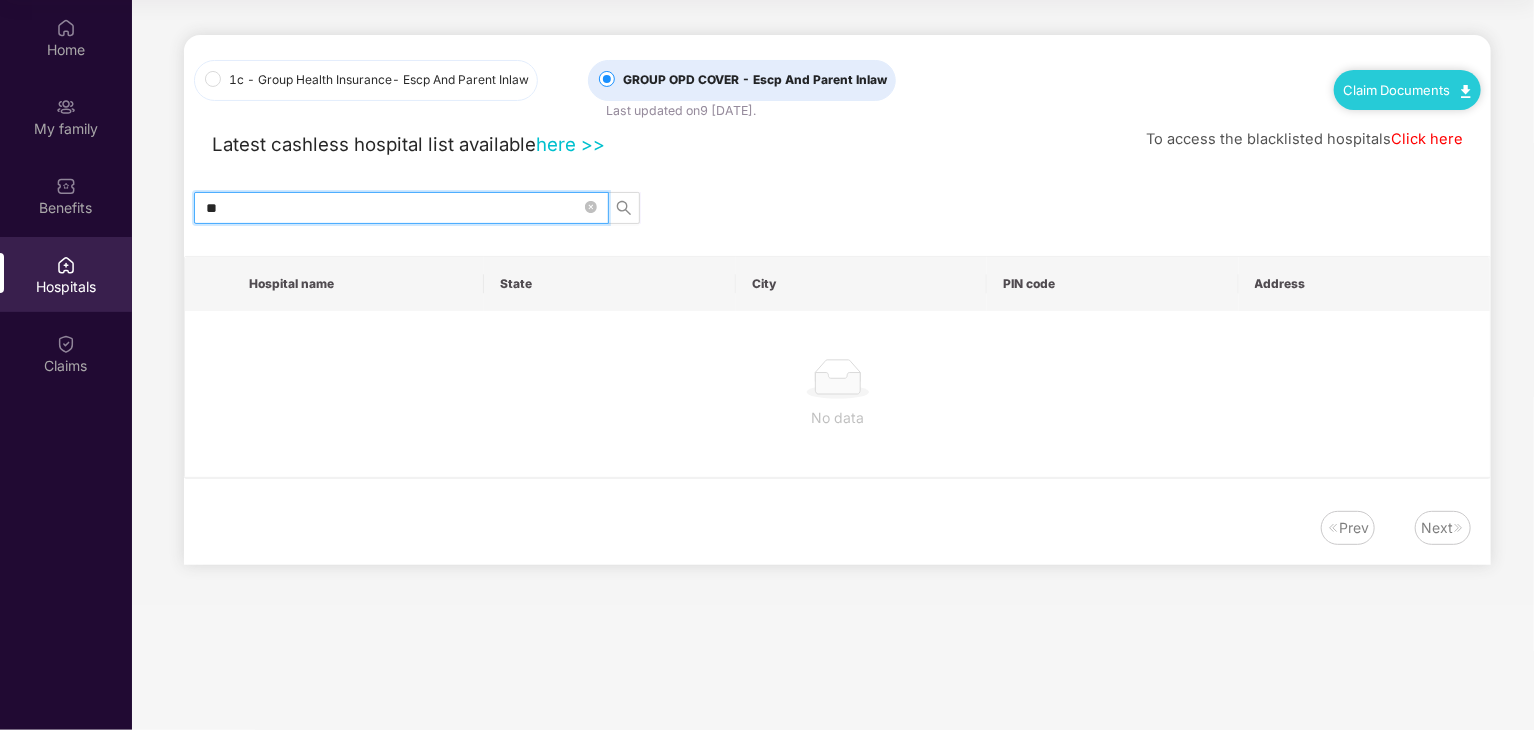 type on "*" 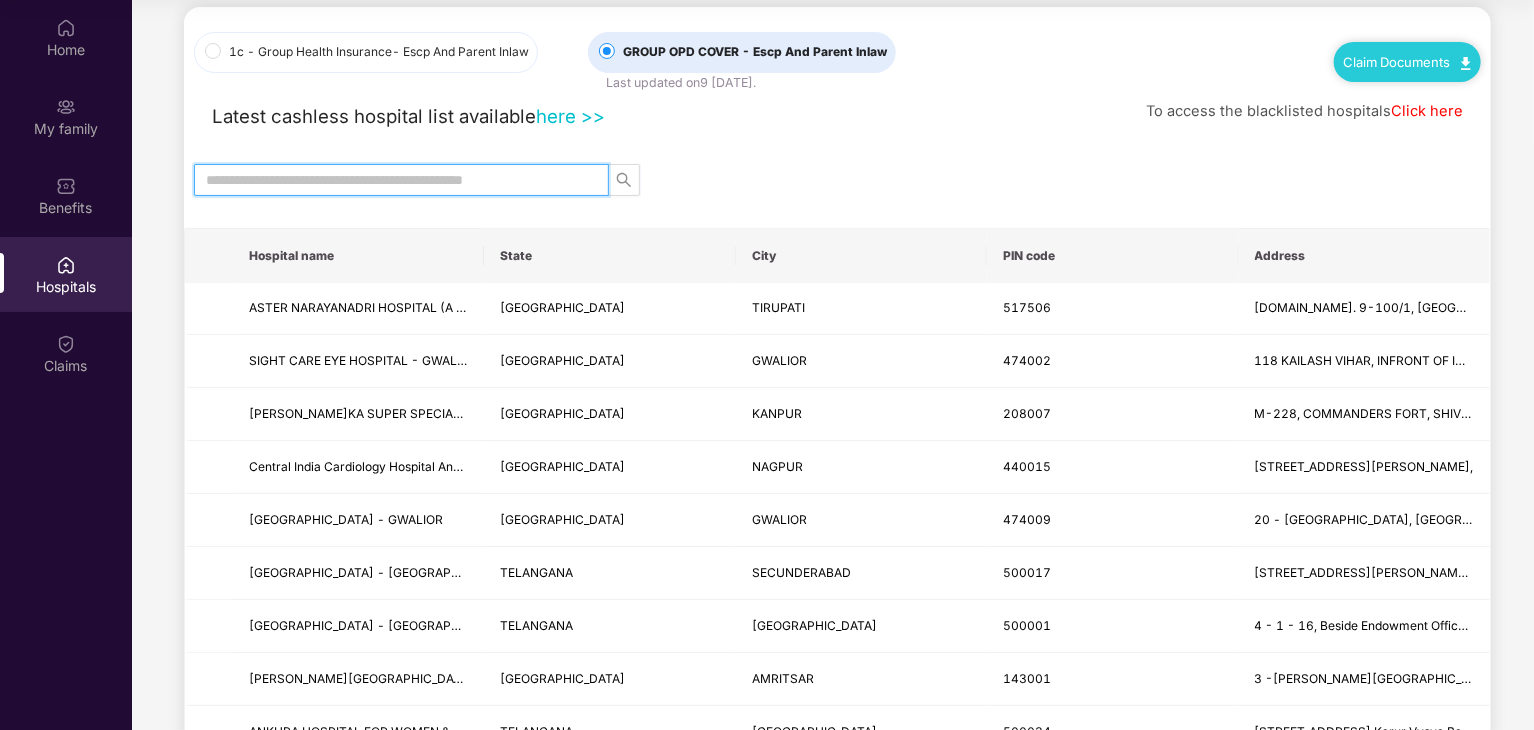 scroll, scrollTop: 0, scrollLeft: 0, axis: both 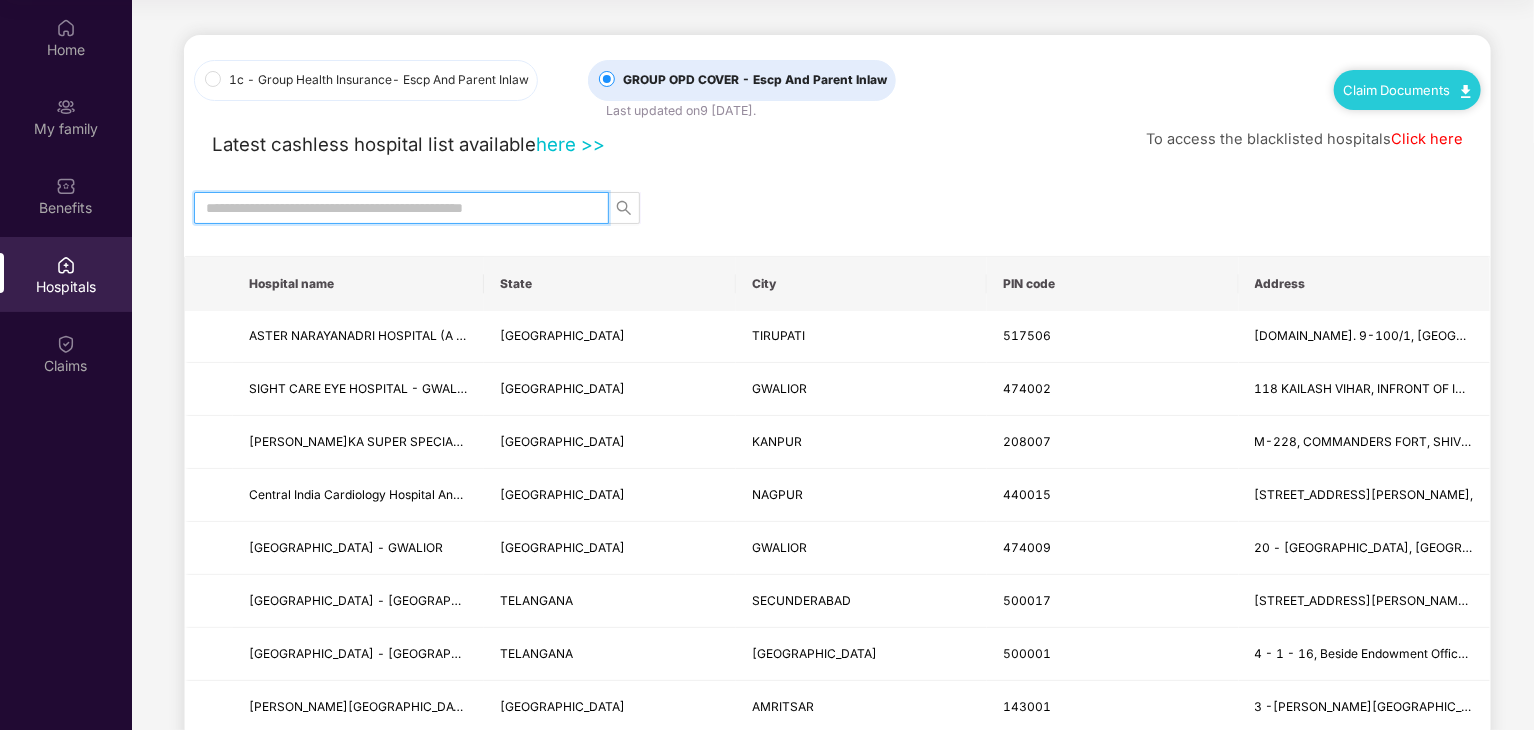 type 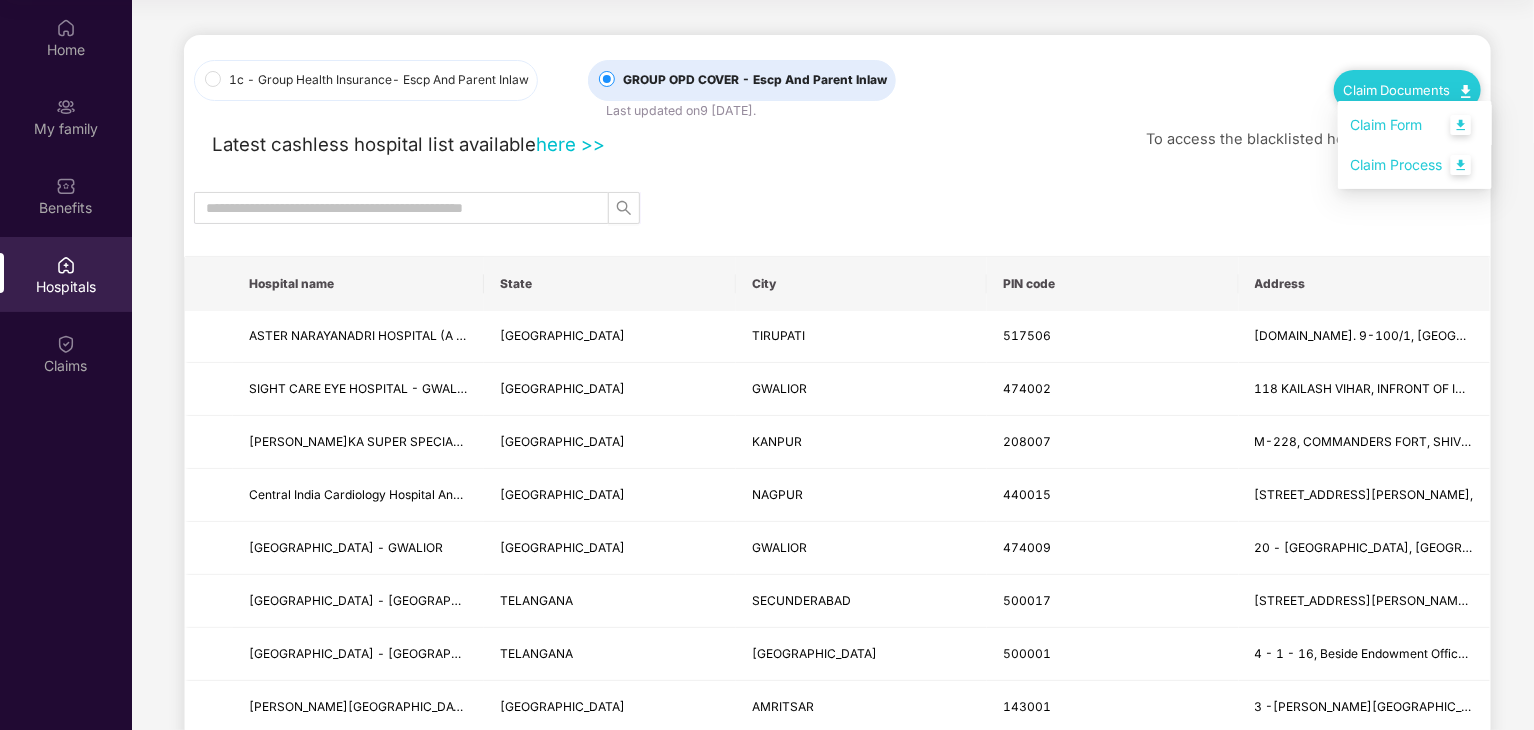 click on "Claim Form" at bounding box center (1415, 125) 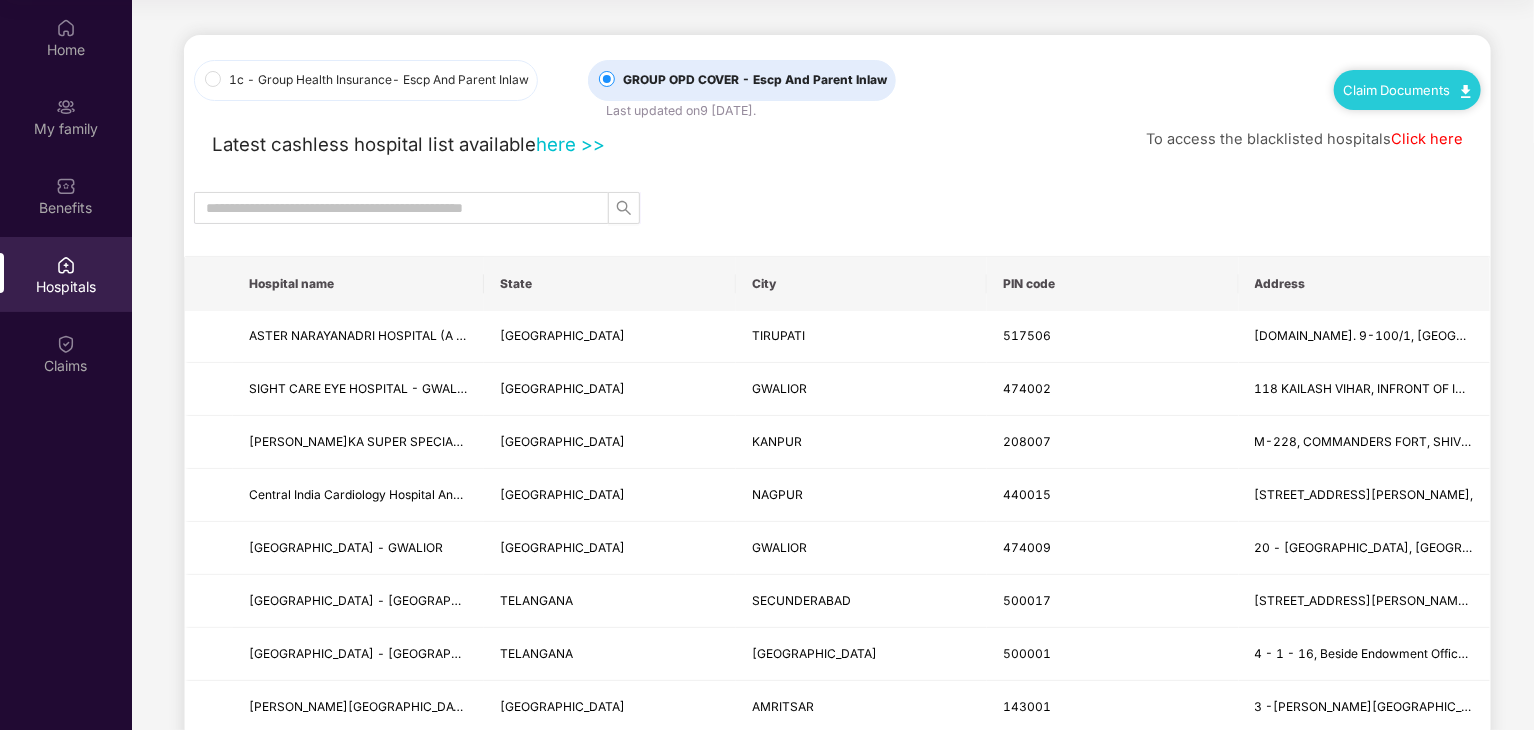click on "- Escp And Parent Inlaw" at bounding box center [814, 79] 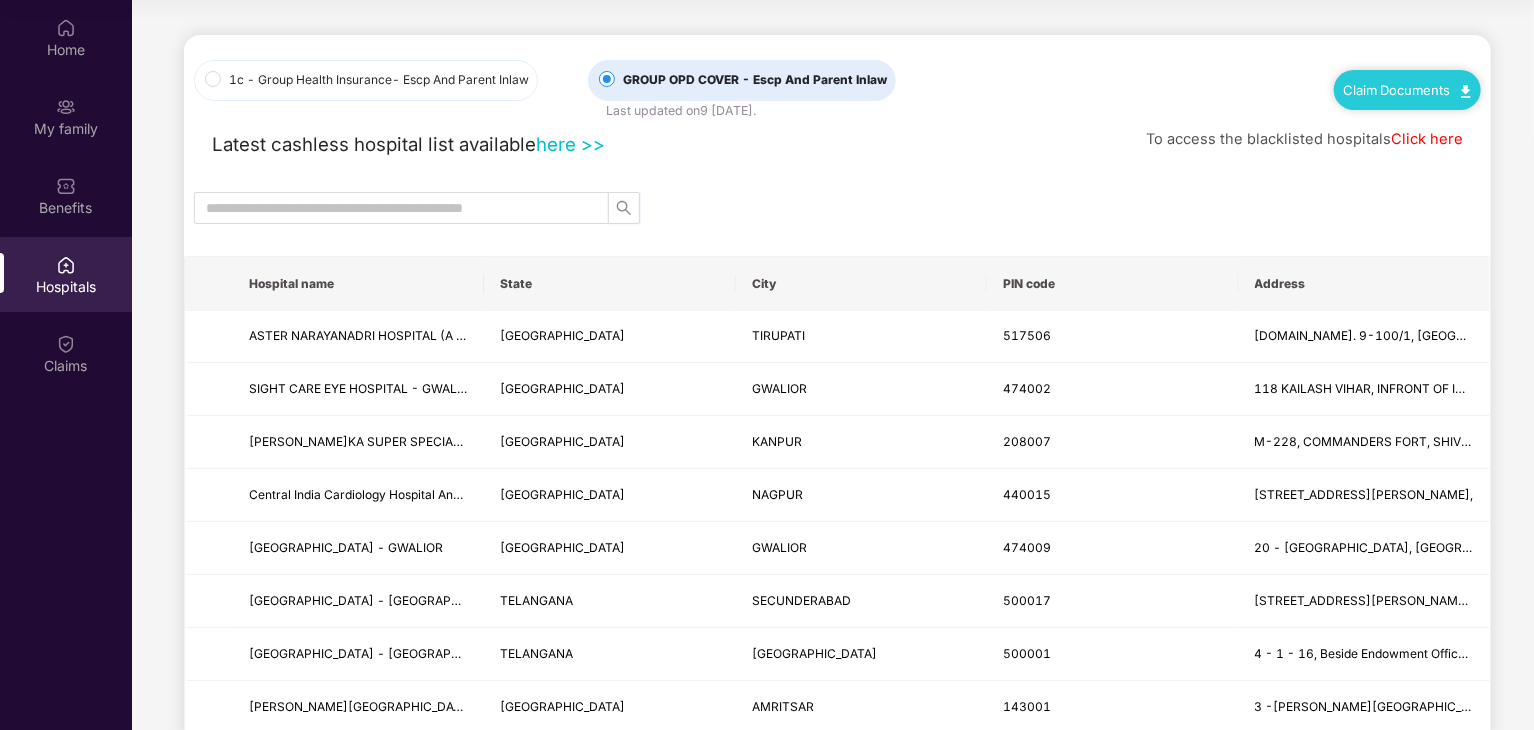 click on "Claim Documents" at bounding box center (1407, 90) 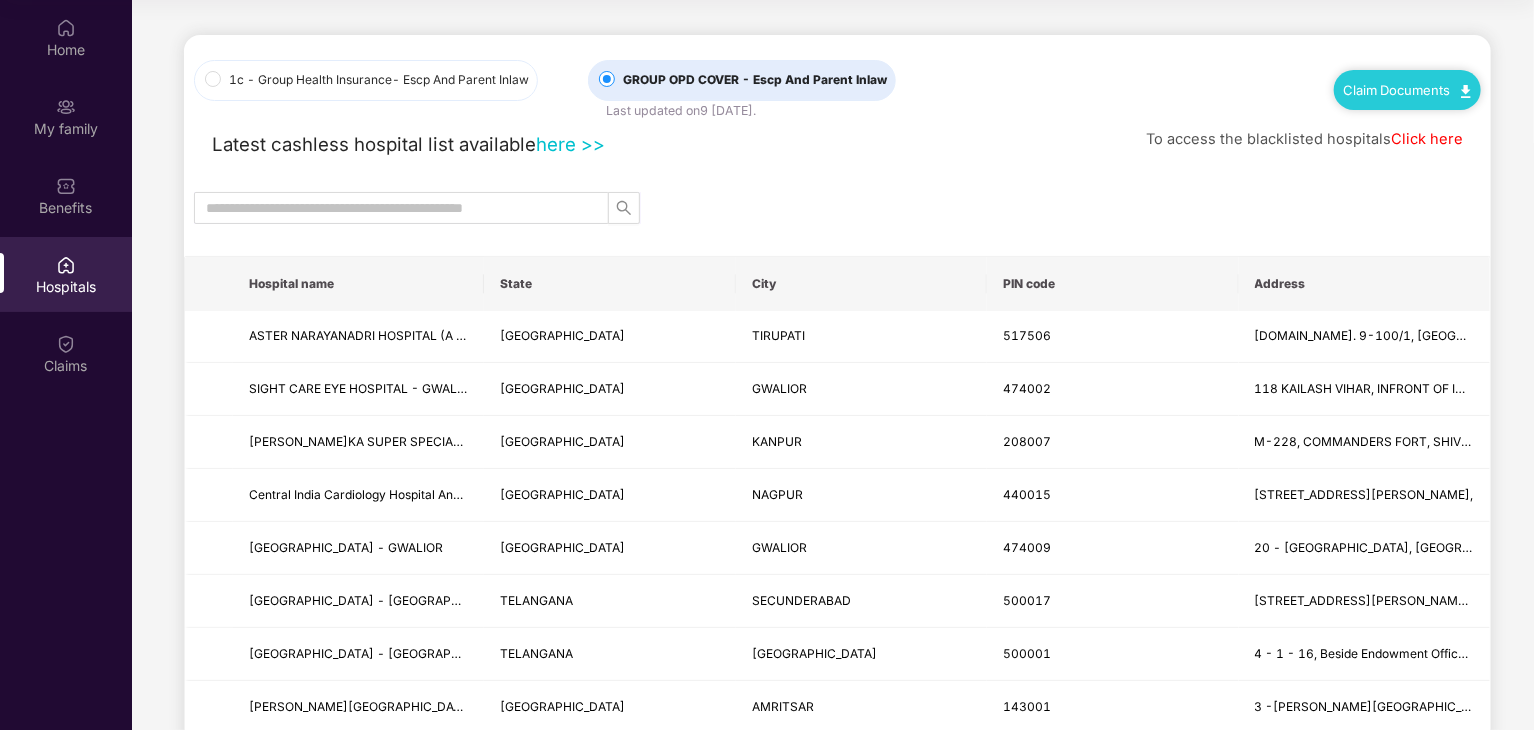 click on "Click here" at bounding box center (1427, 139) 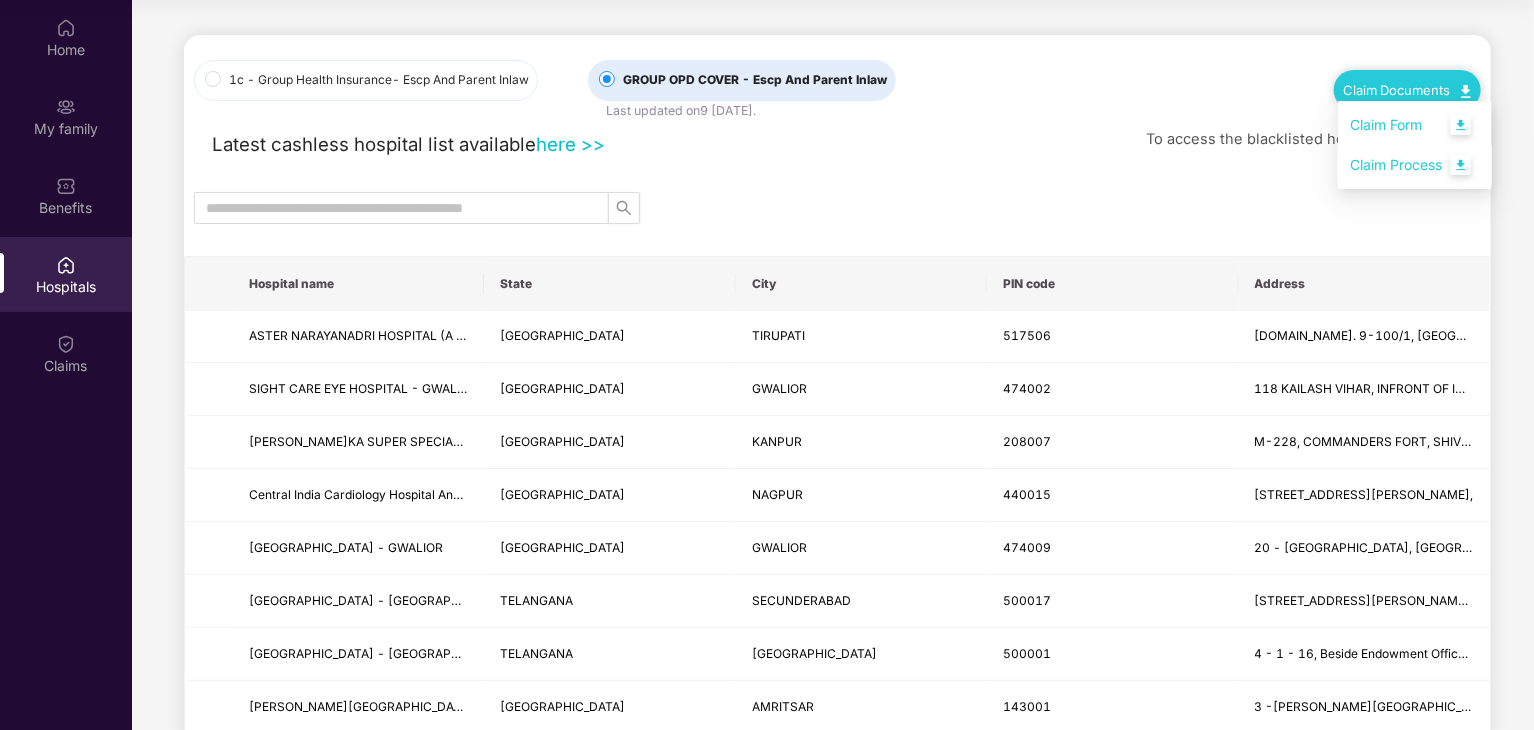 click on "Claim Process" at bounding box center [1415, 165] 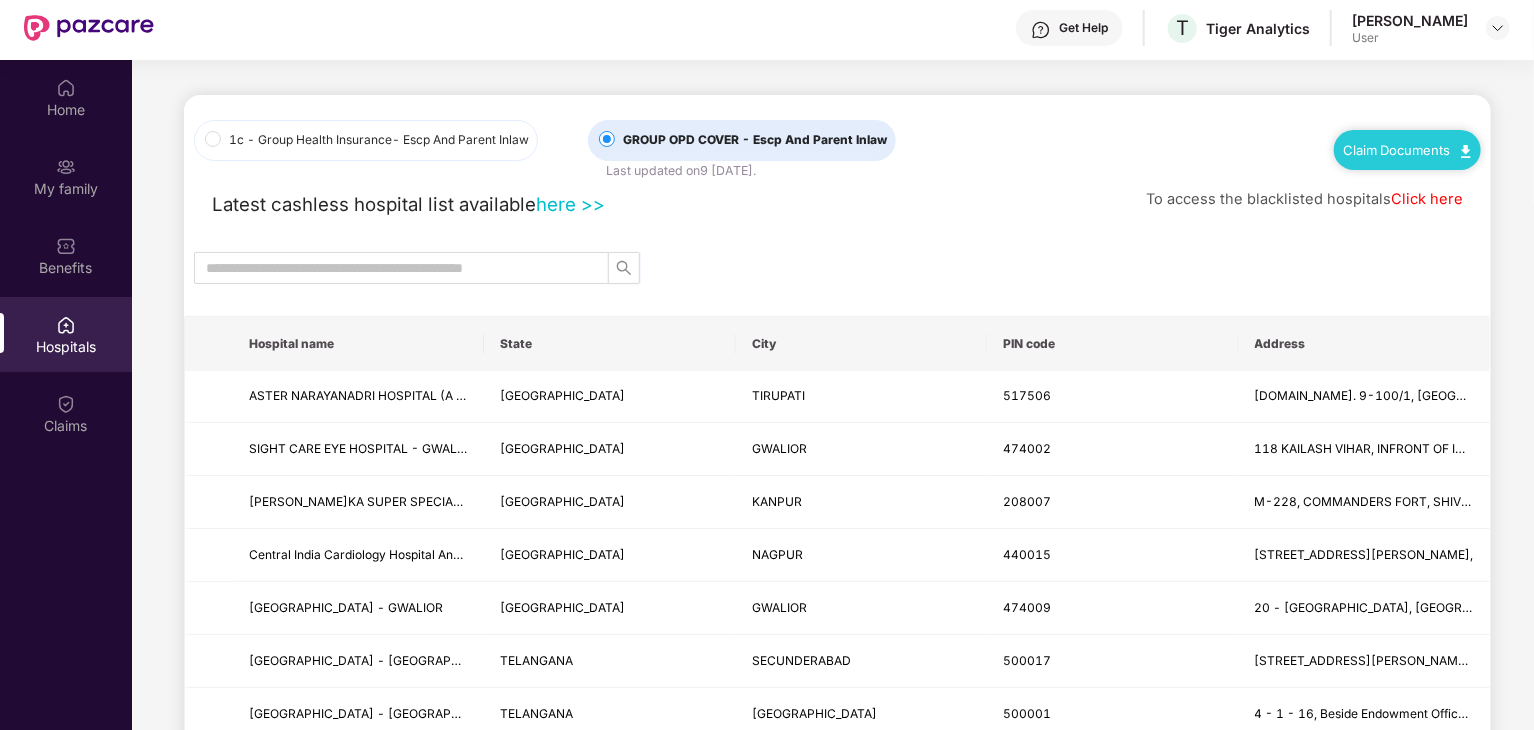 scroll, scrollTop: 0, scrollLeft: 0, axis: both 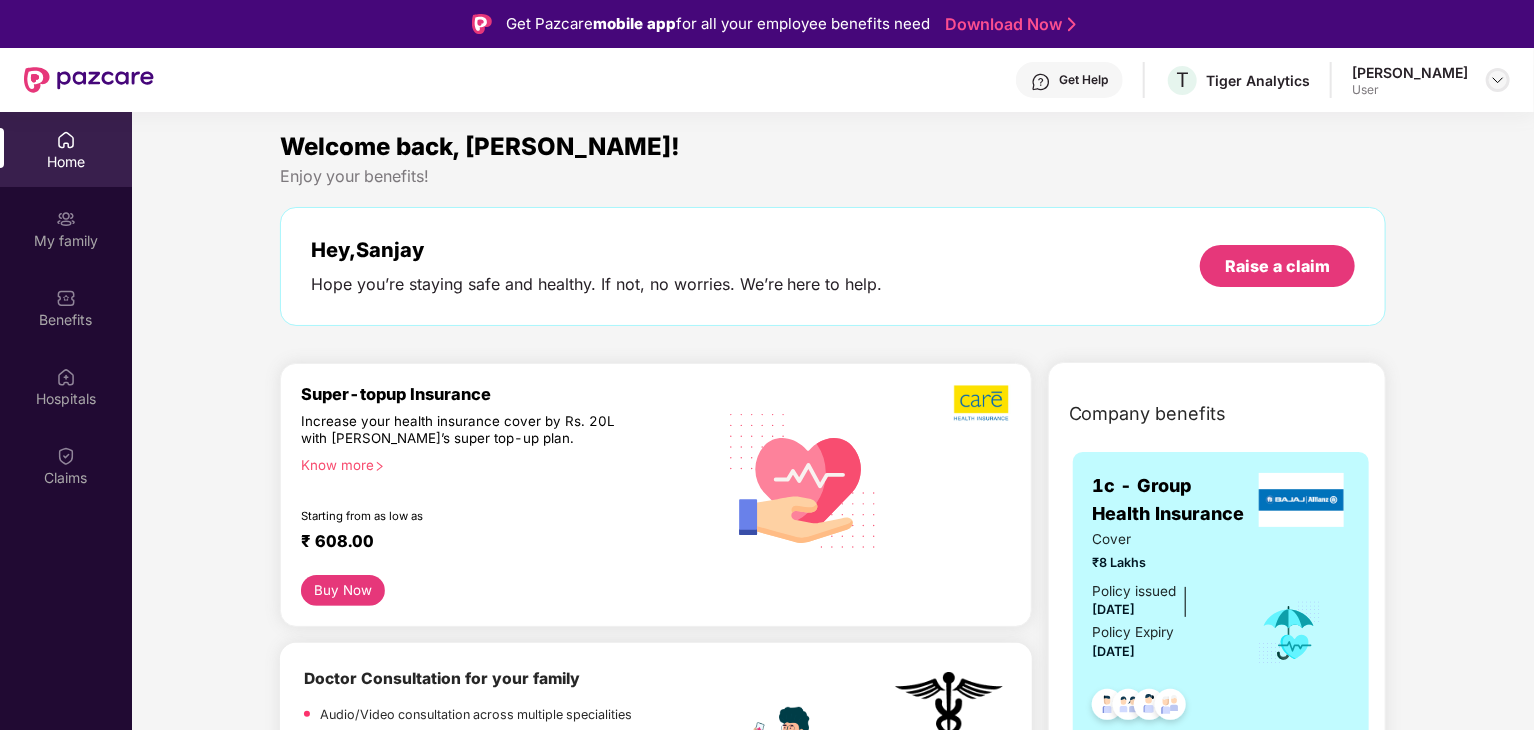 click at bounding box center (1498, 80) 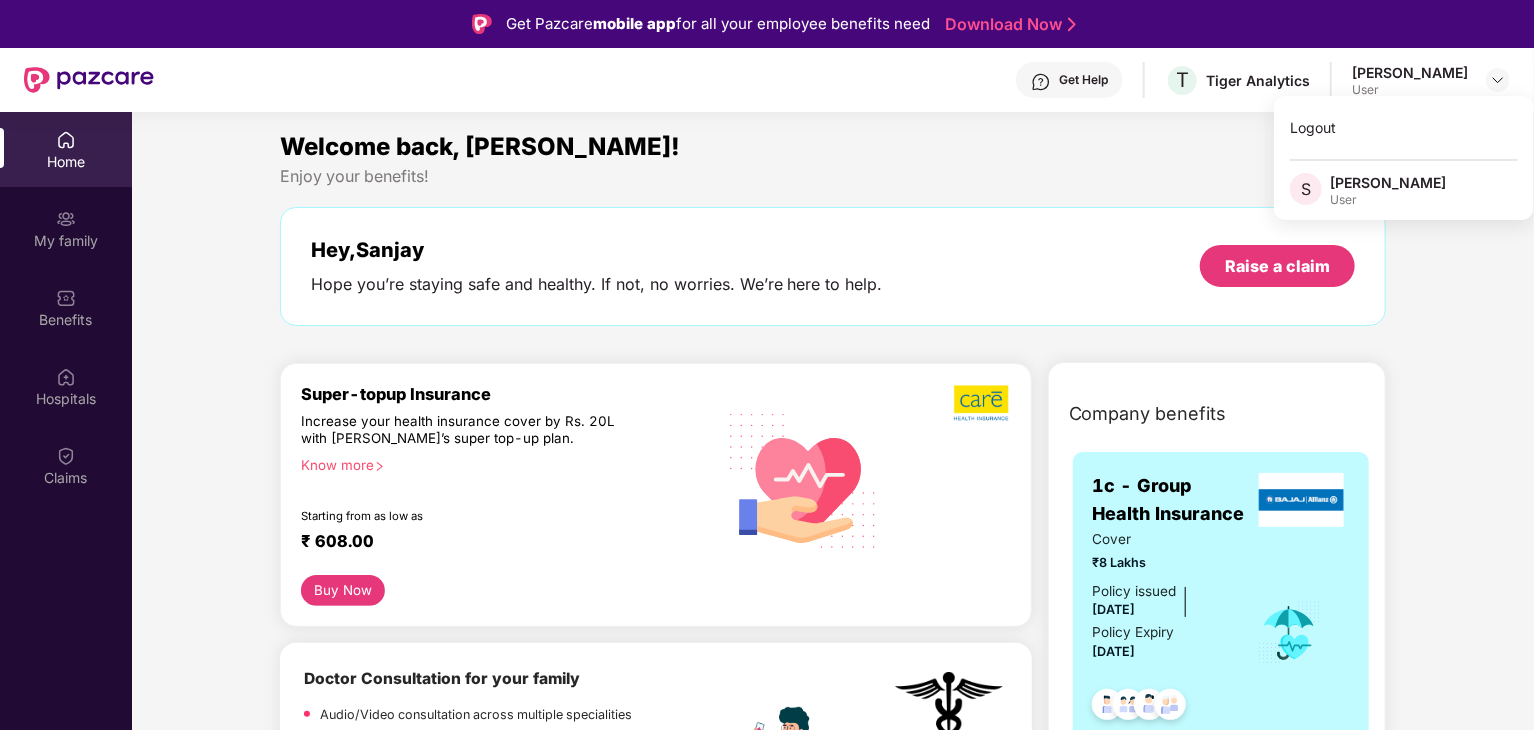 click on "Welcome back, Sanjay! Enjoy your benefits! Hey,  Sanjay Hope you’re staying safe and healthy. If not, no worries. We’re here to help. Raise a claim Super-topup Insurance Increase your health insurance cover by Rs. 20L with PazCare’s super top-up plan. Know more  Starting from as low as ₹ 608.00 Buy Now Doctor Consultation for your family Audio/Video consultation across multiple specialities Cover entire family (upto 5 members) Contact experts 24 X 7 Start Consultation Get  upto 27% off  on prescription medicines. Get upto 10% off (no limit) + extra 17% coupon discount (Up to ₹300) on your first medicine order of ₹999 and above. (New users) Get upto 10% off (no limit) + extra 7% coupon discount (Up to ₹300) on your medicine order of ₹1499 and above. (Repeat users) Avail Offer Get  Straighten your teeth in 6-8 months*   with toothsi’s at-home smile makeover solutions Flat ₹13000 OFF on makeO toothsi clear aligners This voucher is for one-time use and cannot be clubbed with other offers." at bounding box center [833, 2651] 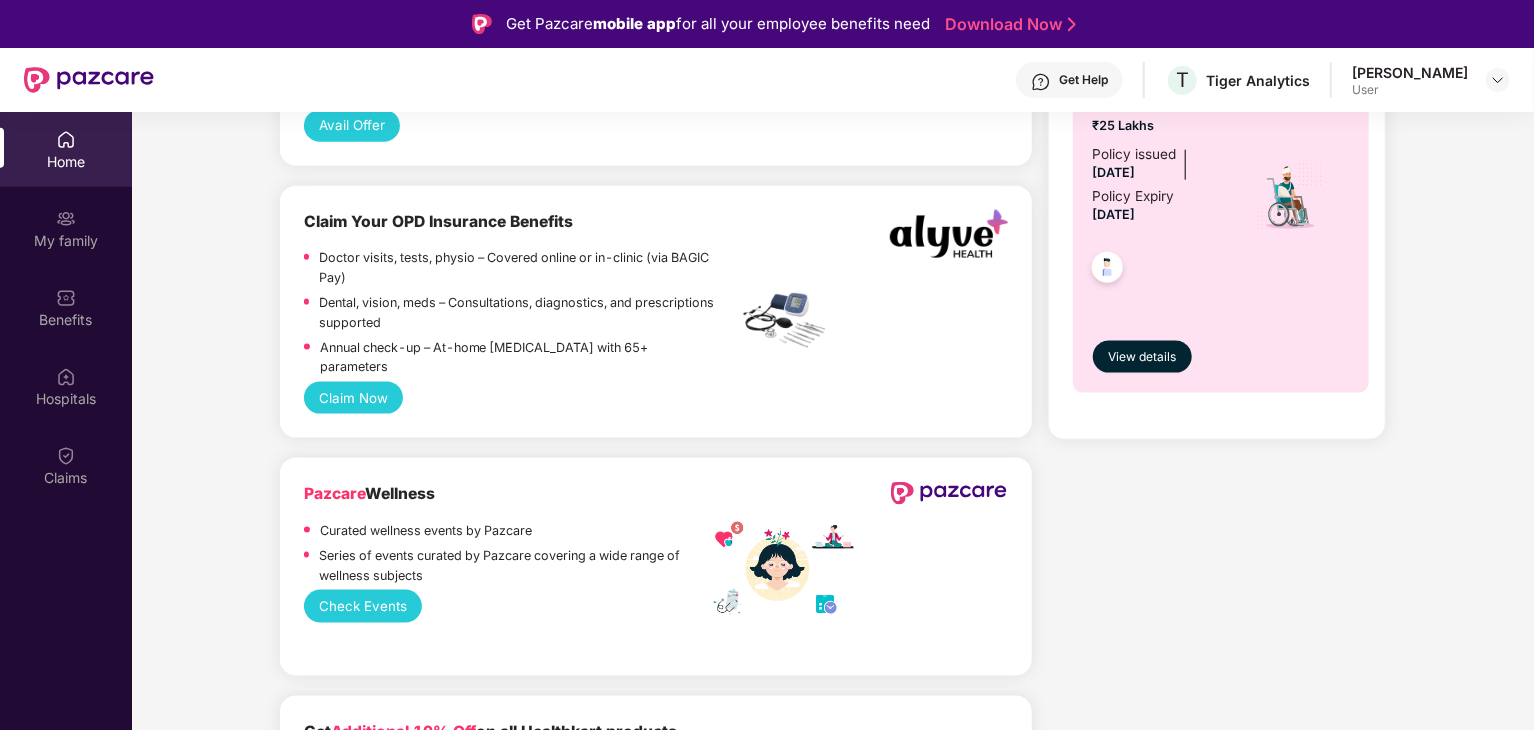 scroll, scrollTop: 1300, scrollLeft: 0, axis: vertical 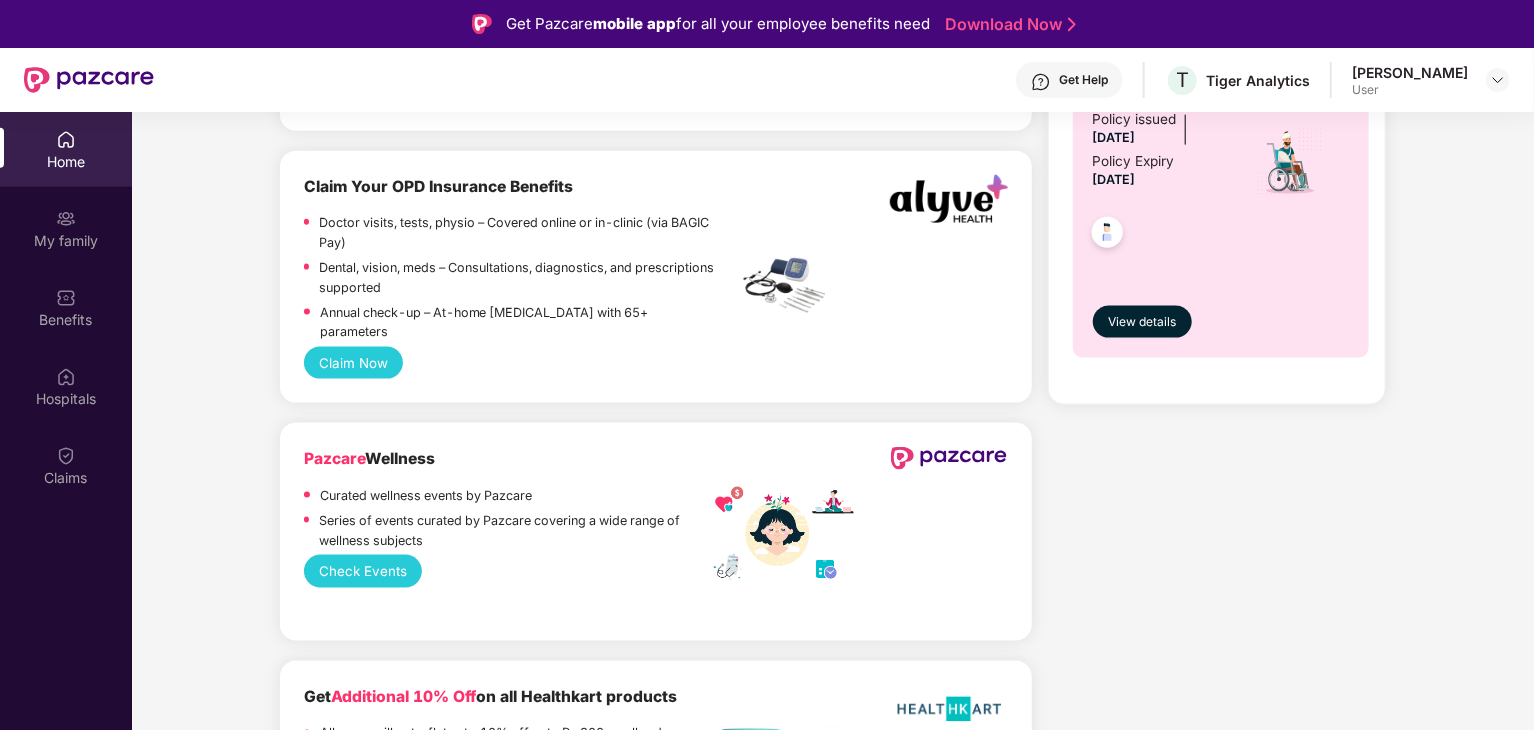 click on "Claim Now" at bounding box center (354, 363) 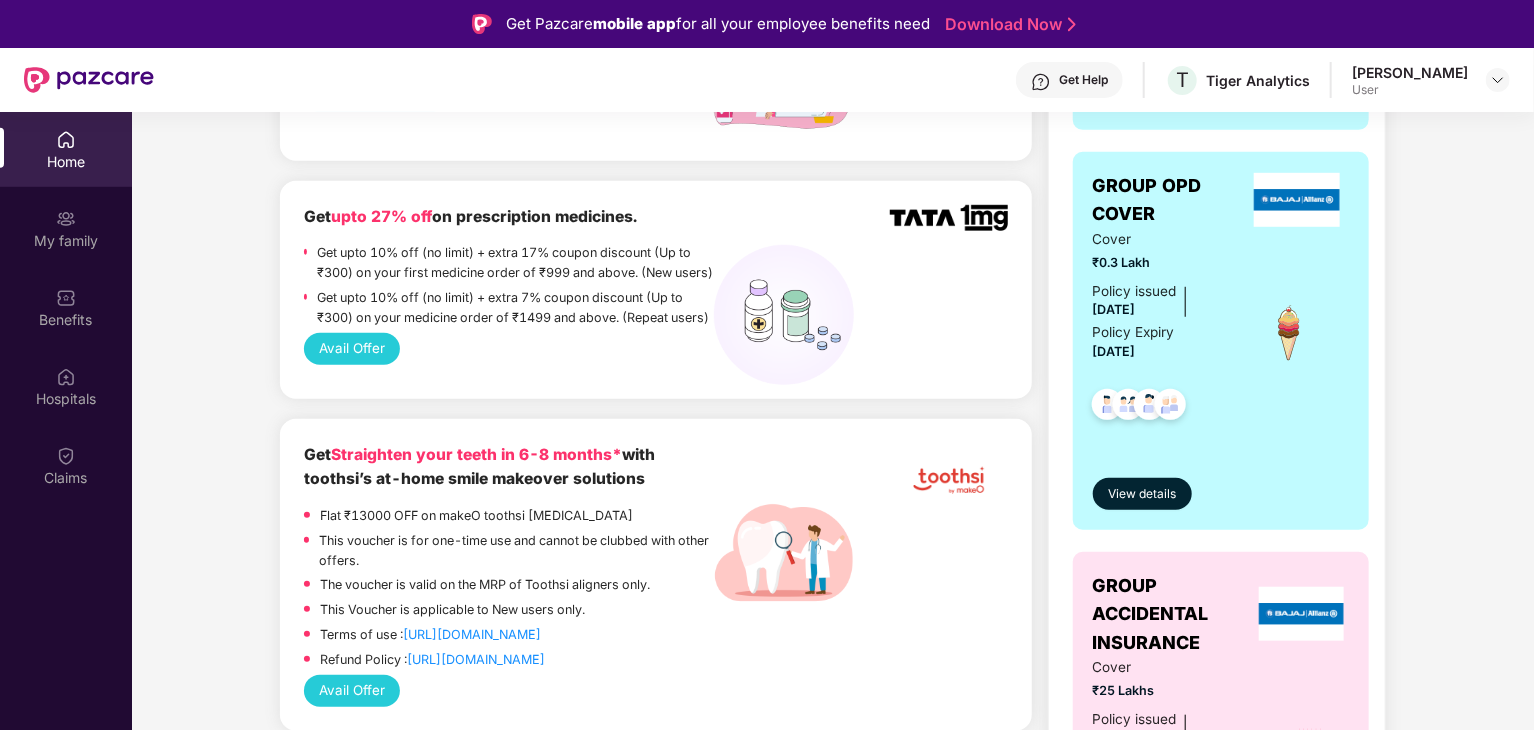 scroll, scrollTop: 0, scrollLeft: 0, axis: both 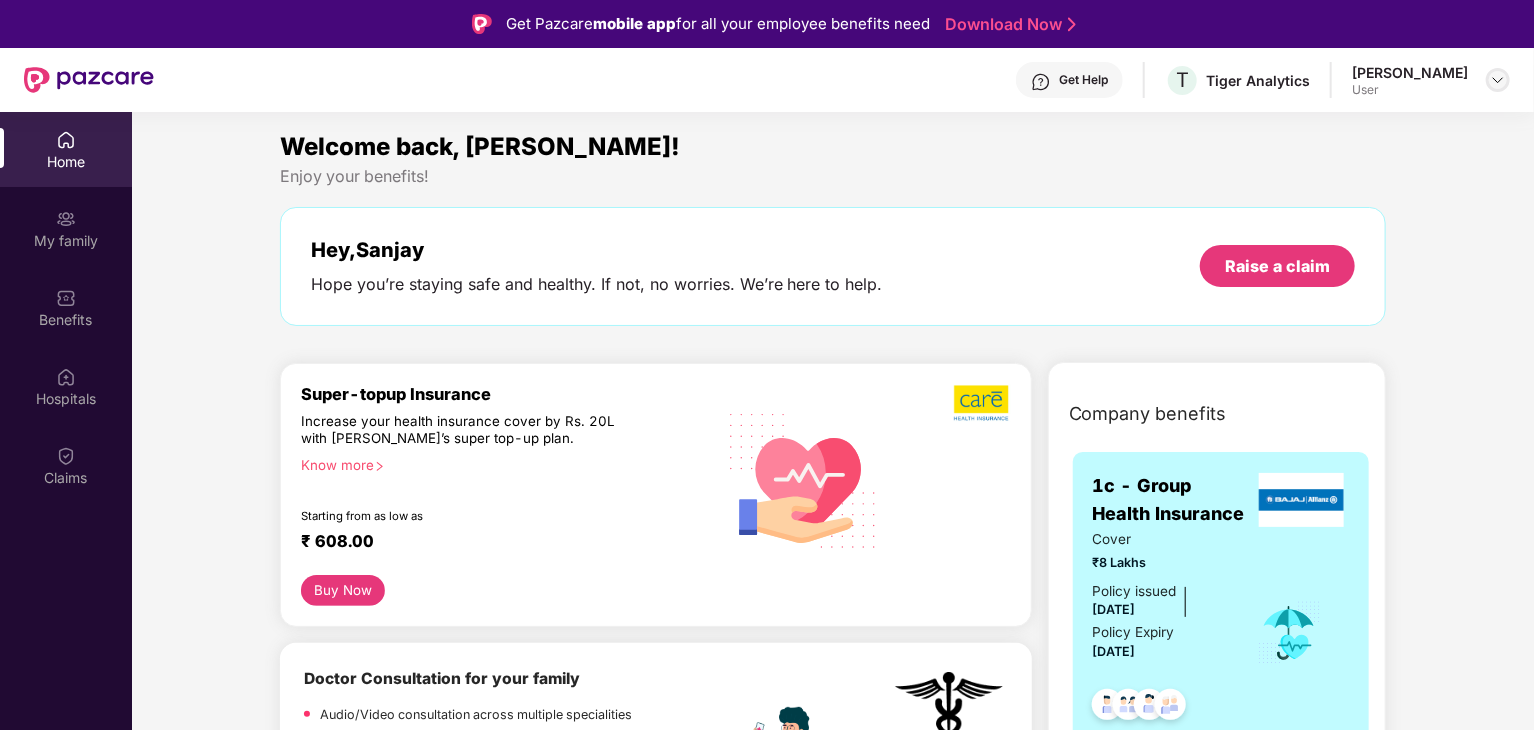 click at bounding box center [1498, 80] 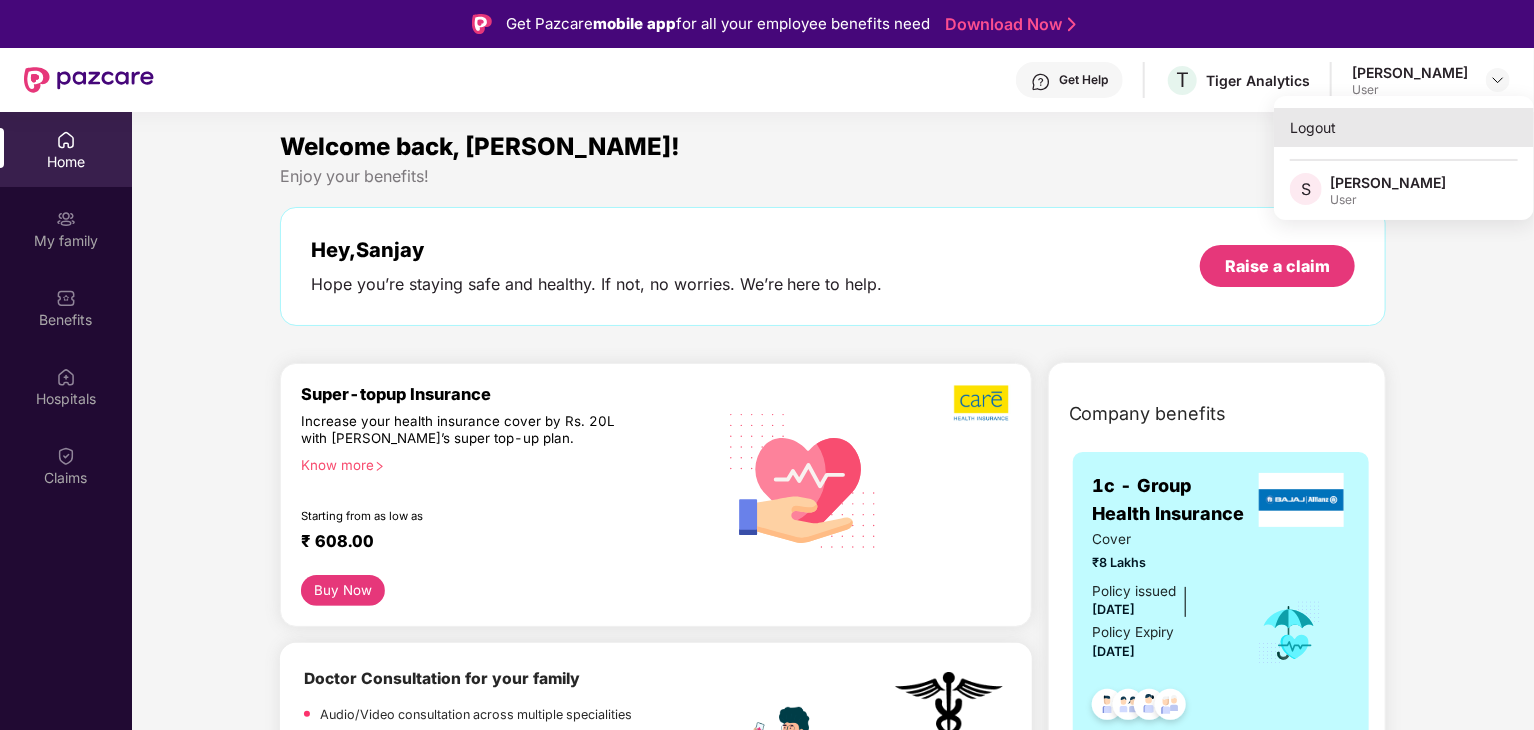 click on "Logout" at bounding box center [1404, 127] 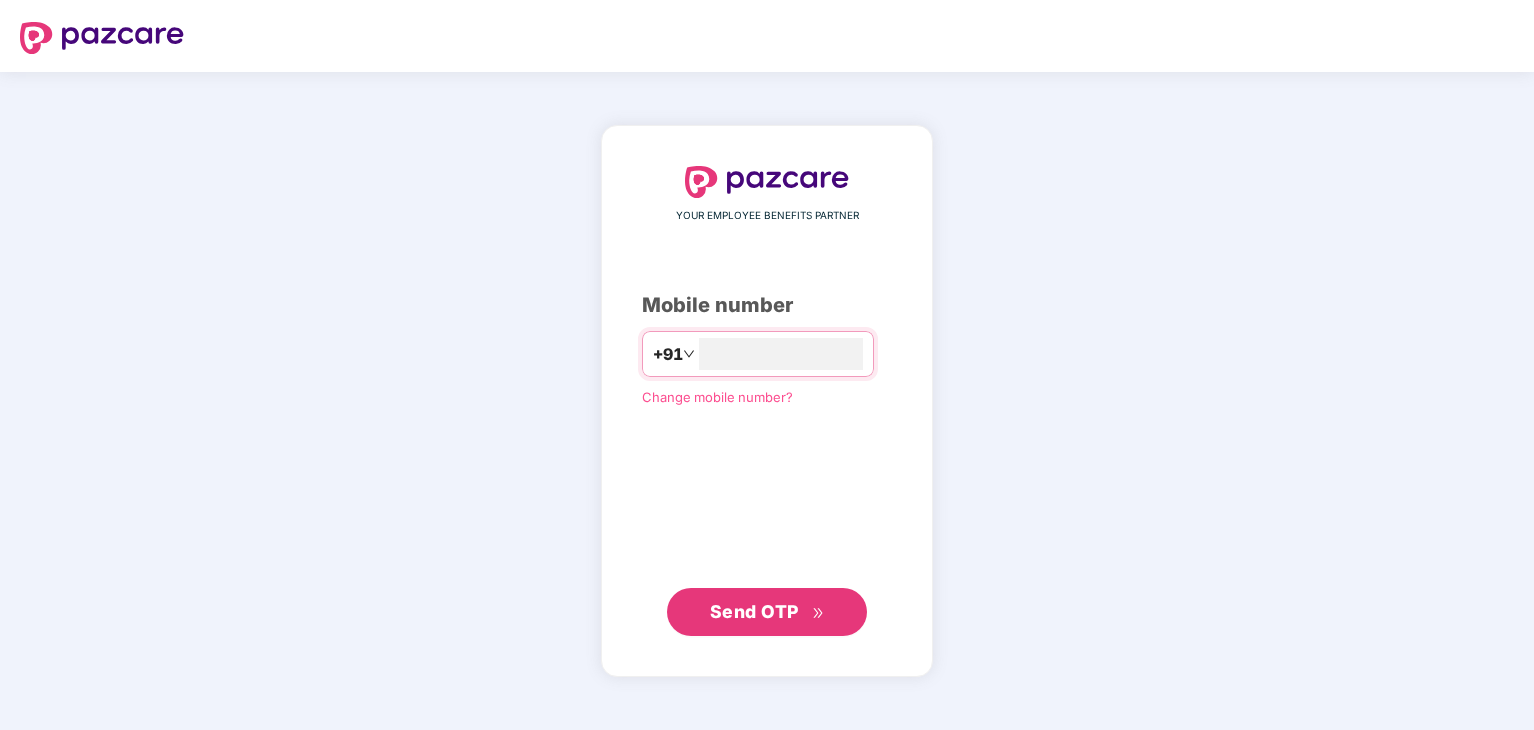 scroll, scrollTop: 0, scrollLeft: 0, axis: both 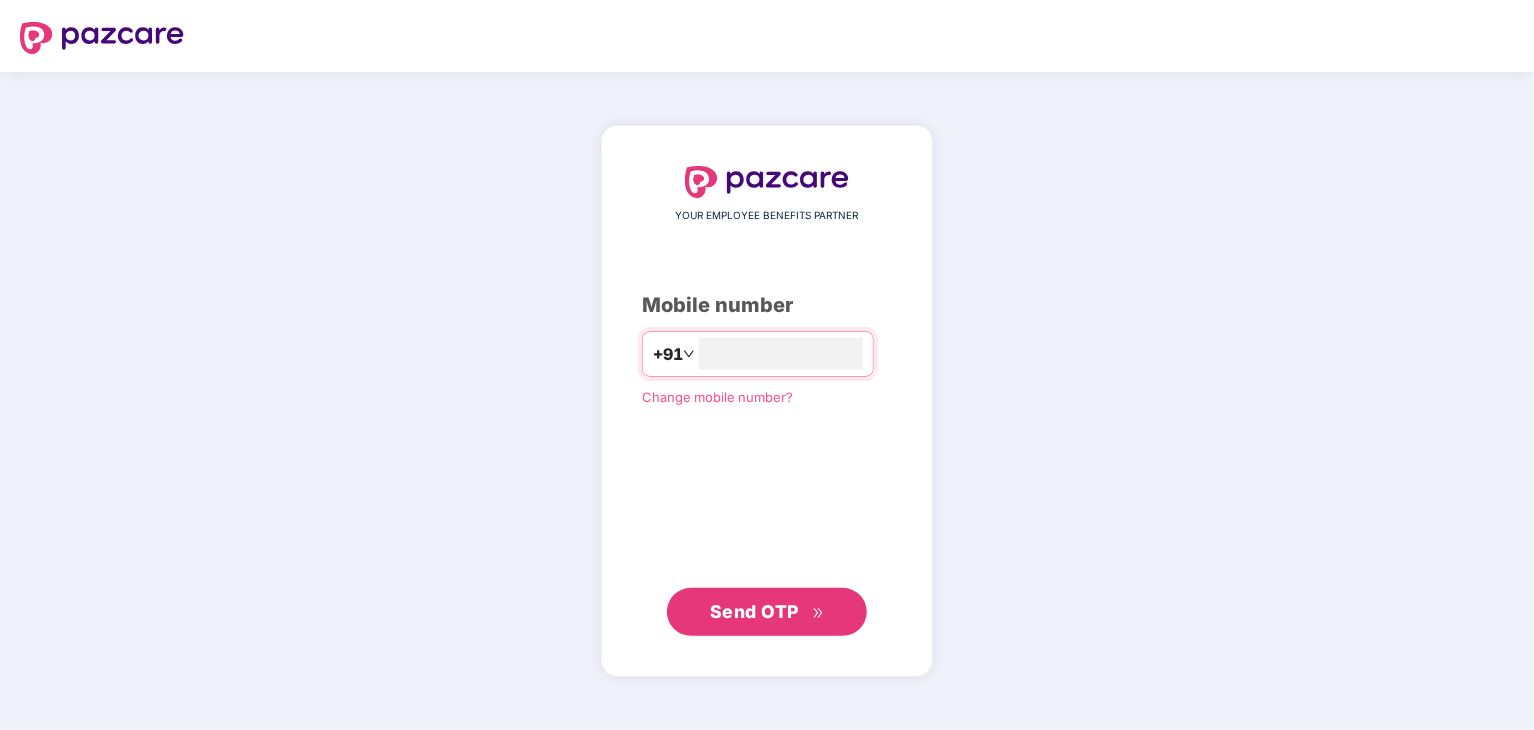 type on "**********" 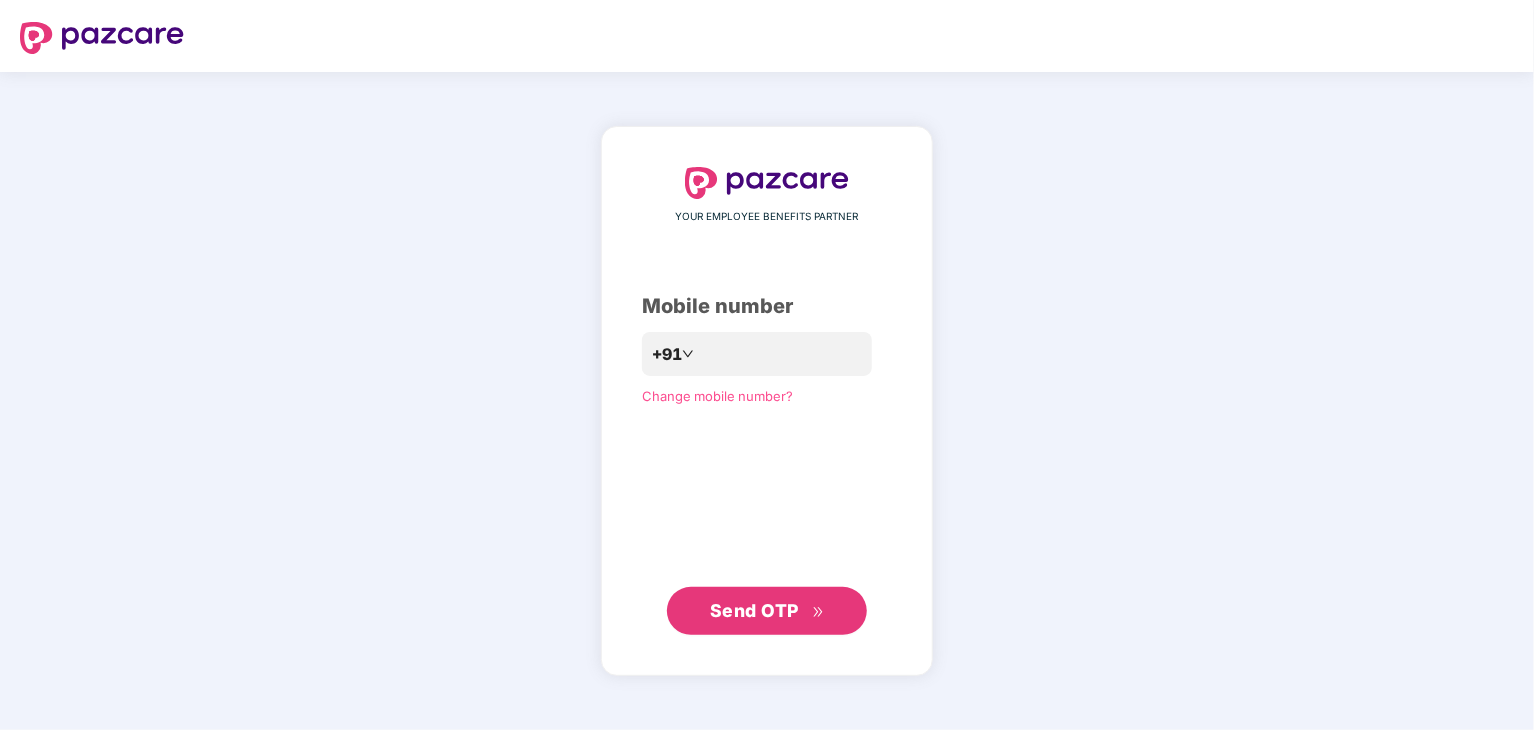 click on "Send OTP" at bounding box center (767, 611) 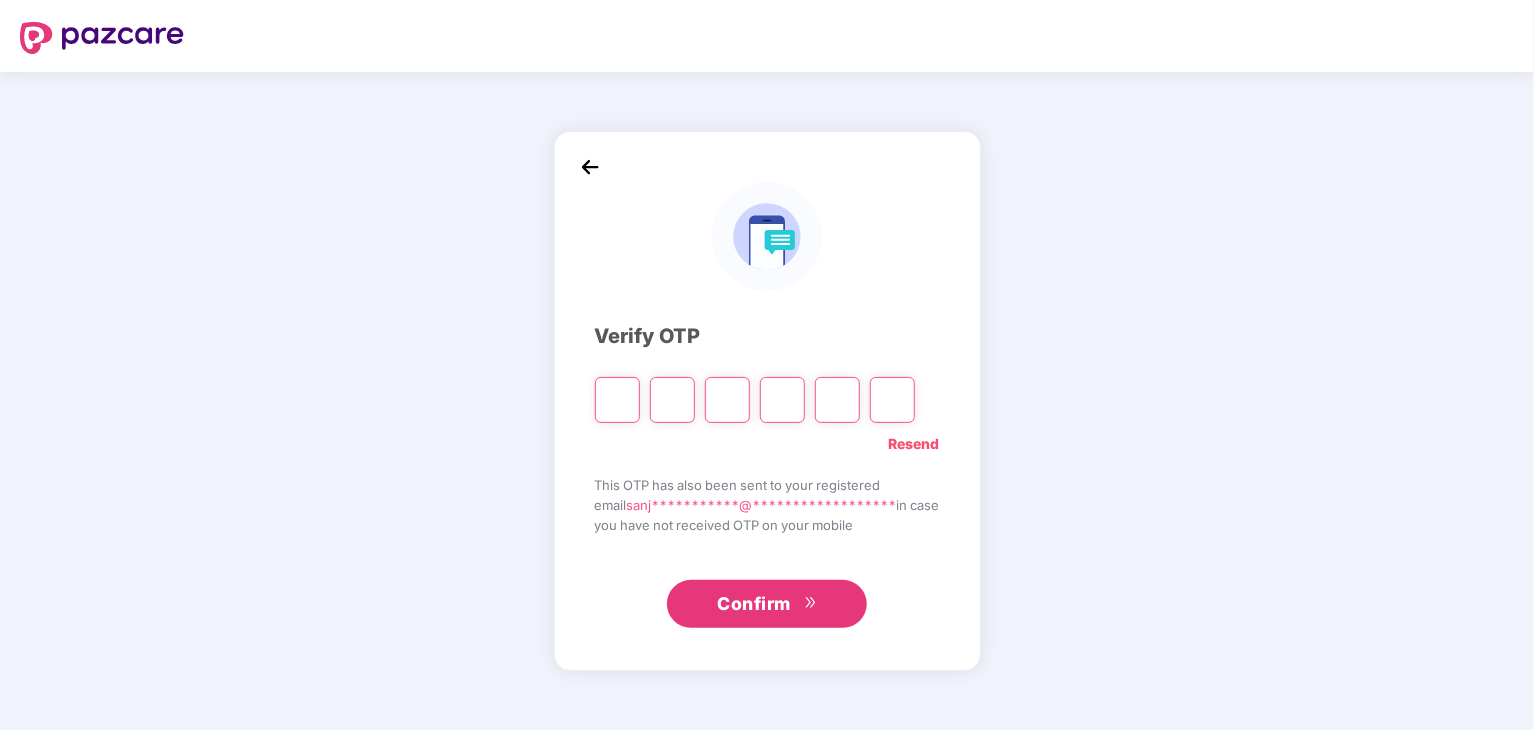 type on "*" 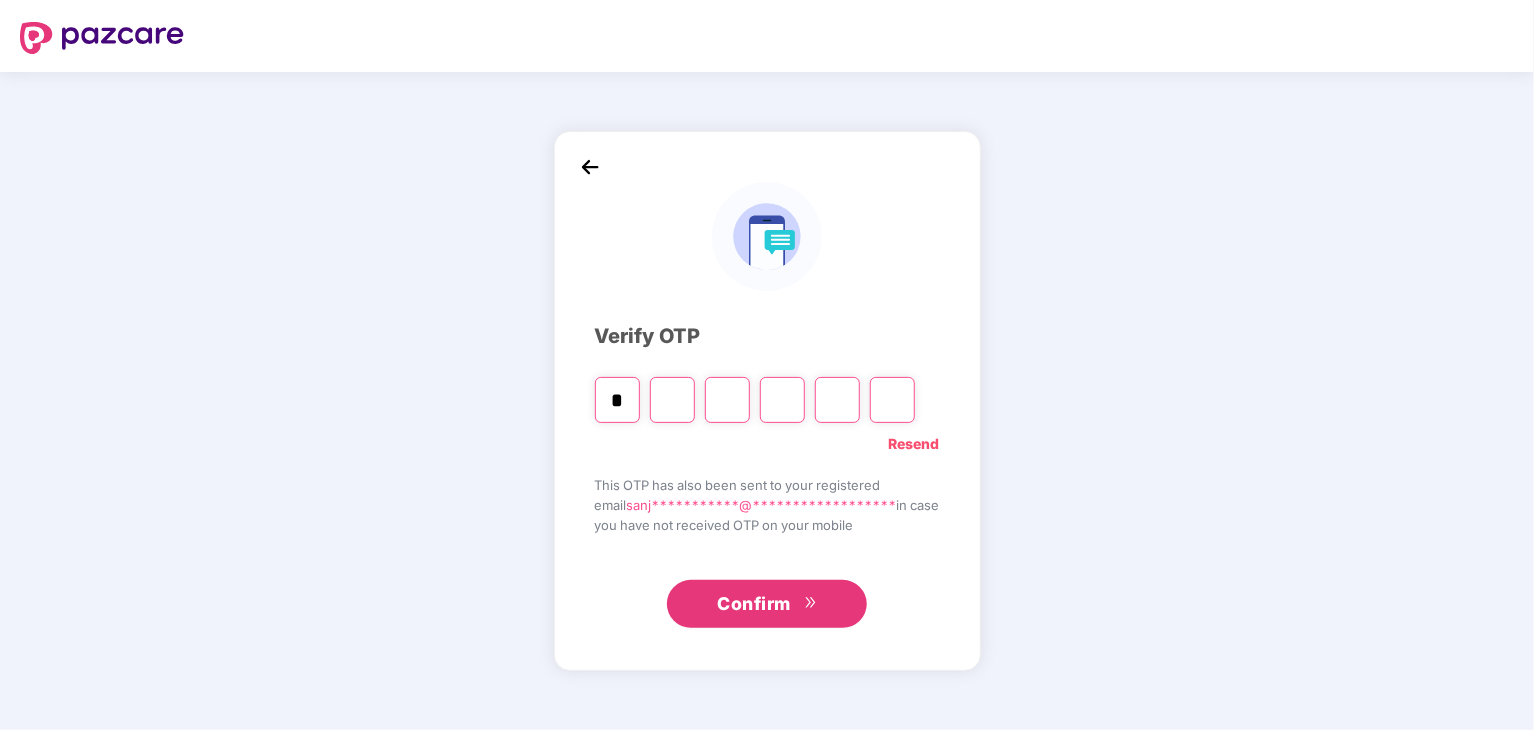 type on "*" 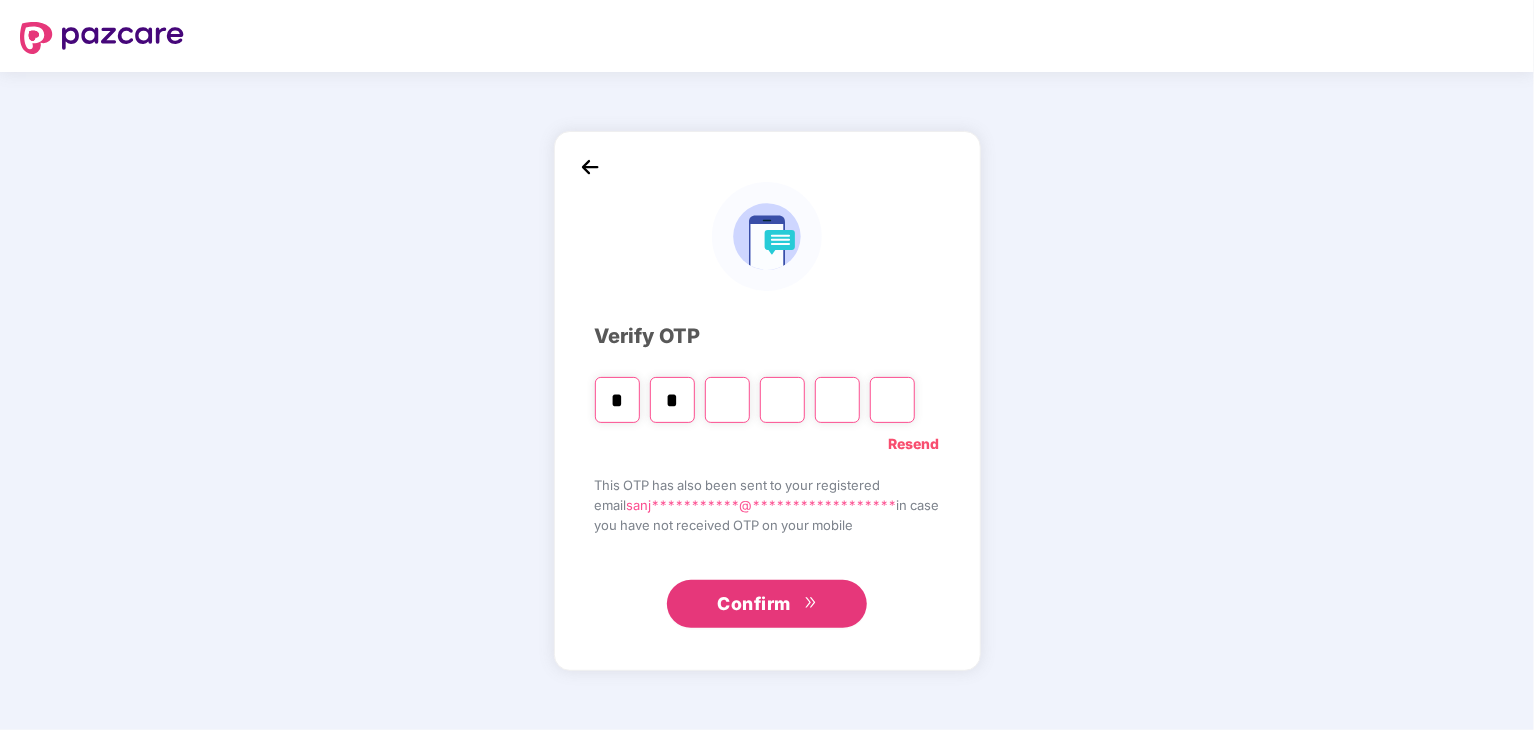 type on "*" 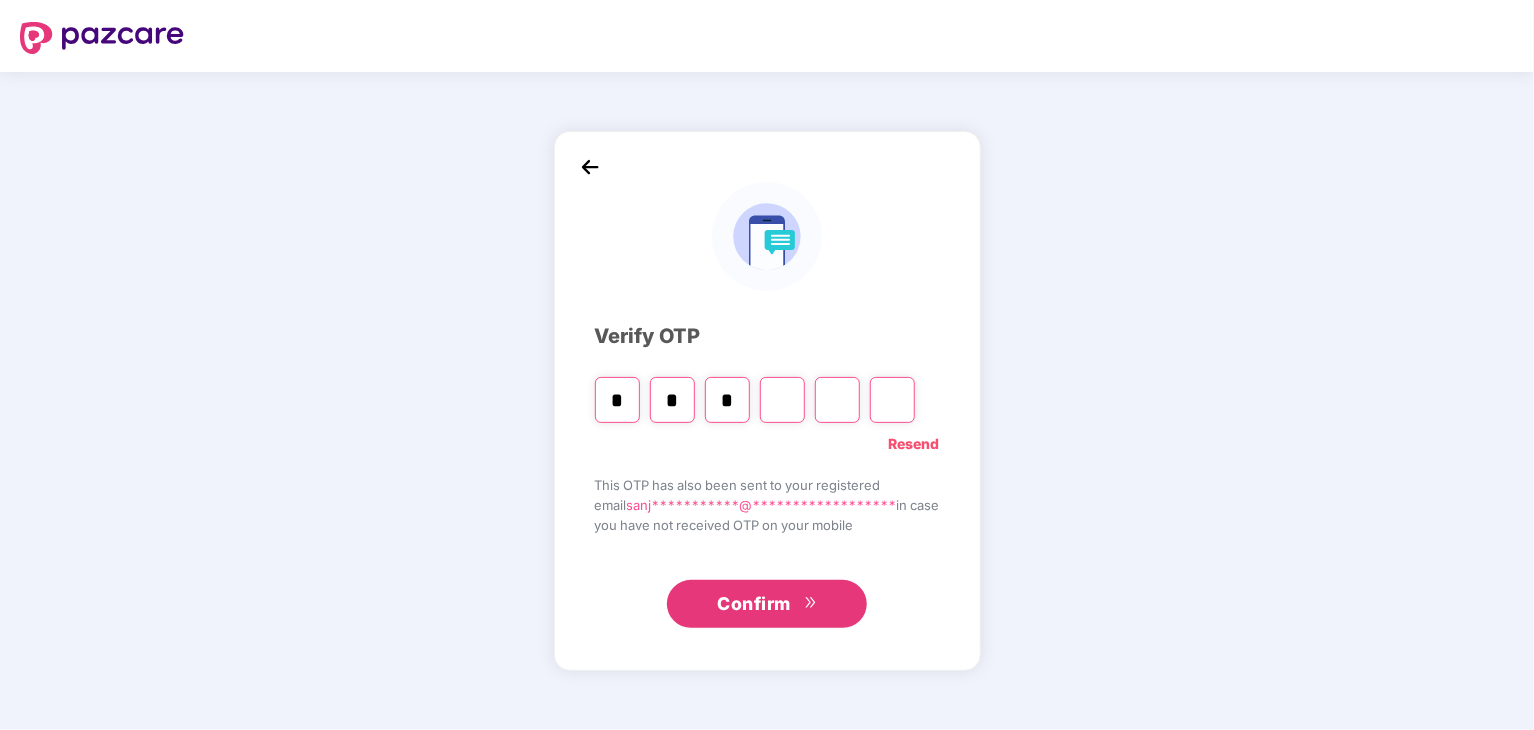 type on "*" 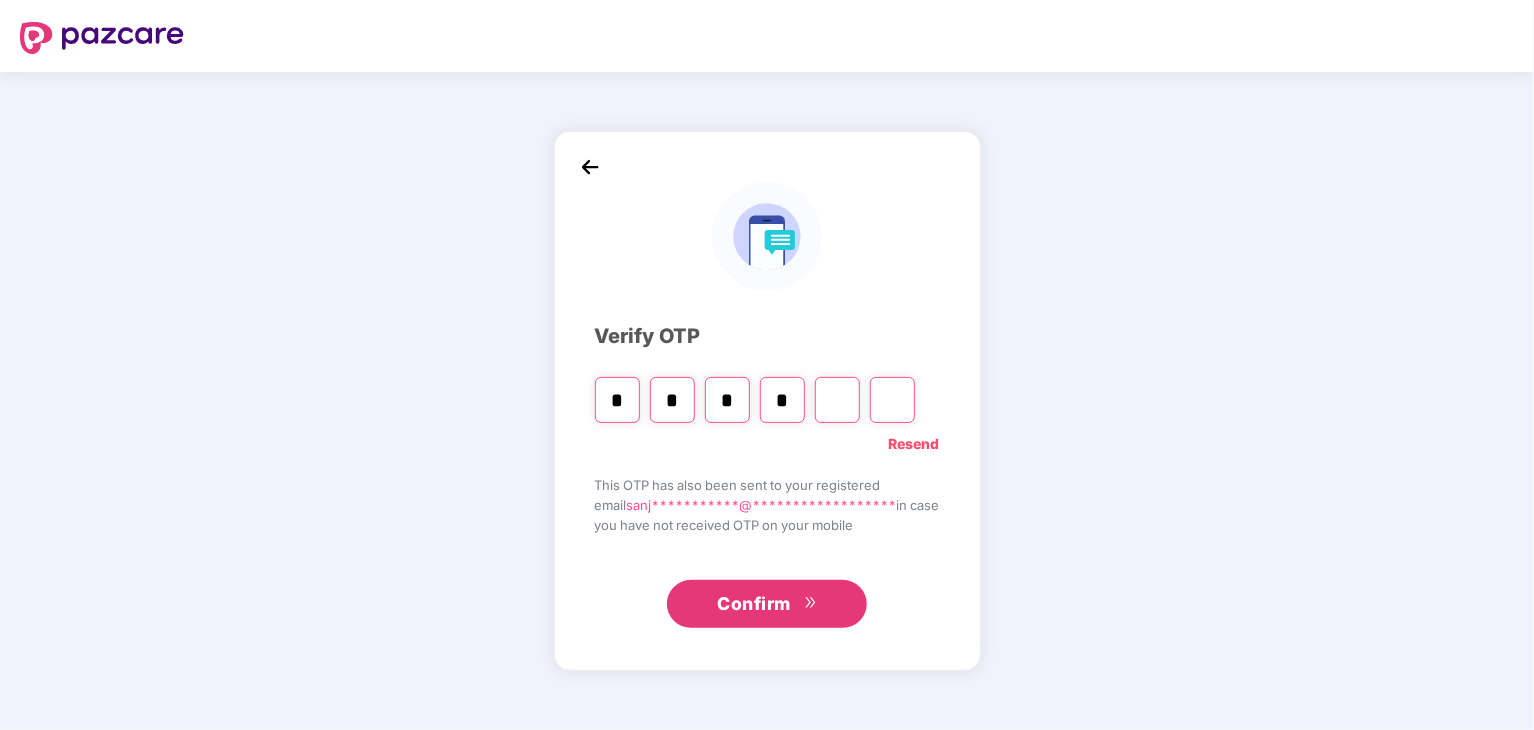type on "*" 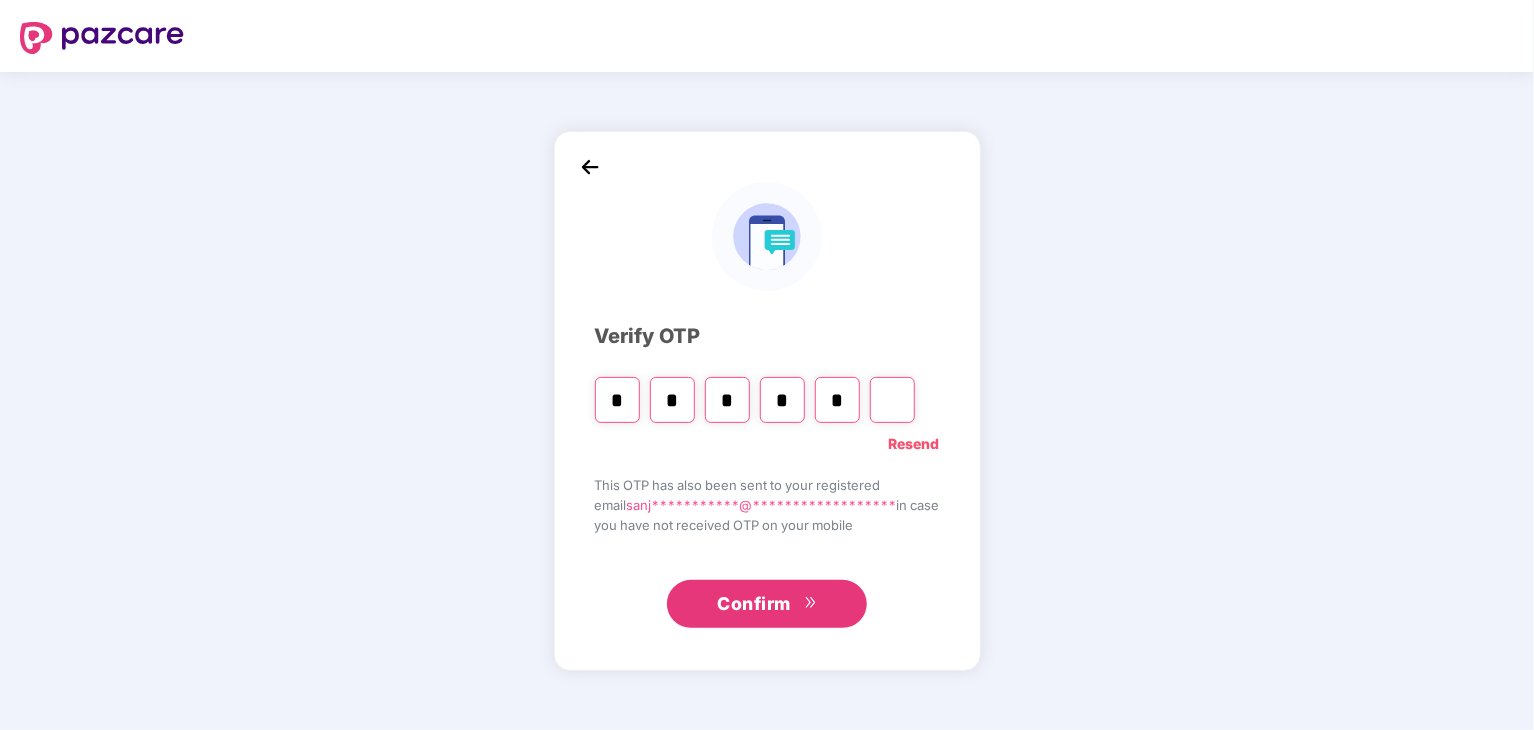 type on "*" 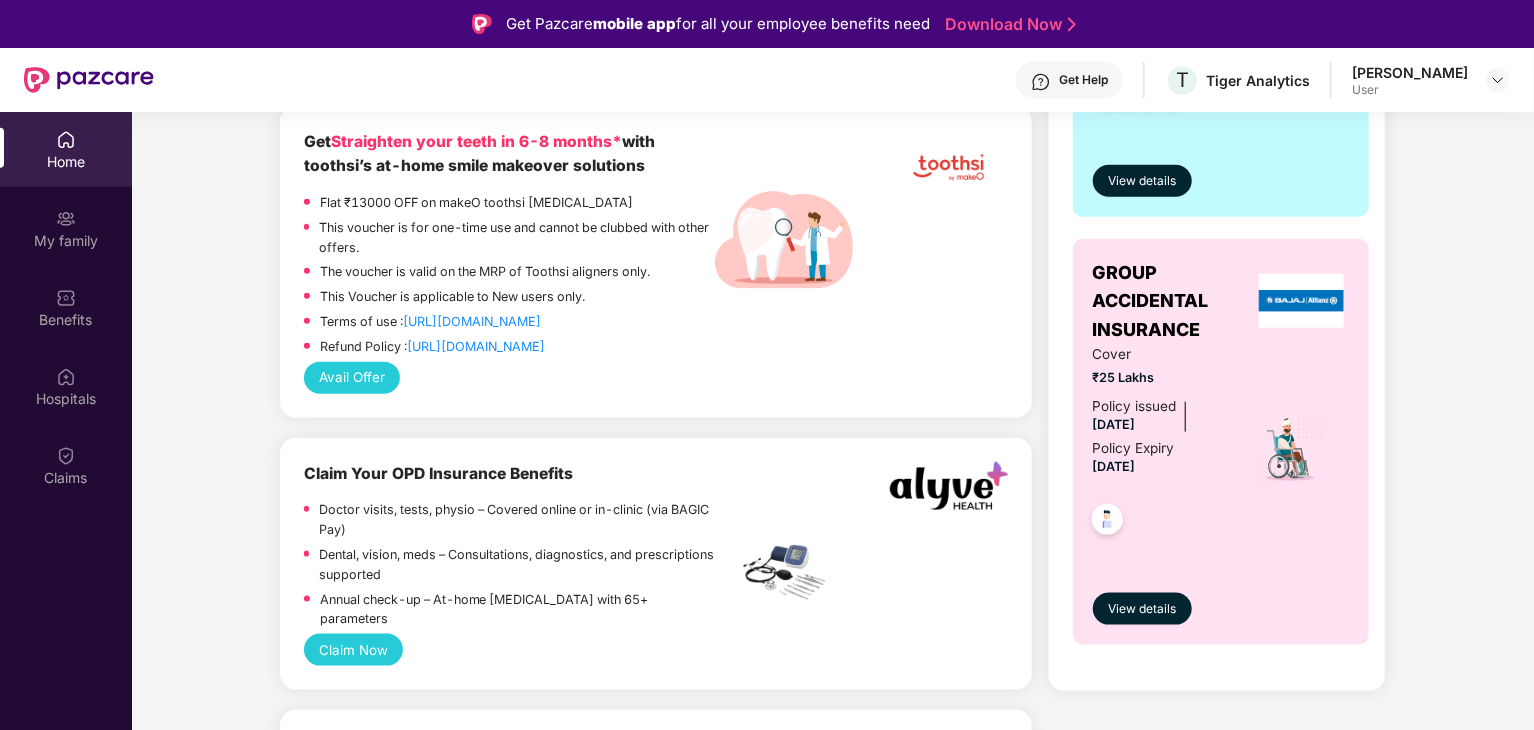 scroll, scrollTop: 1000, scrollLeft: 0, axis: vertical 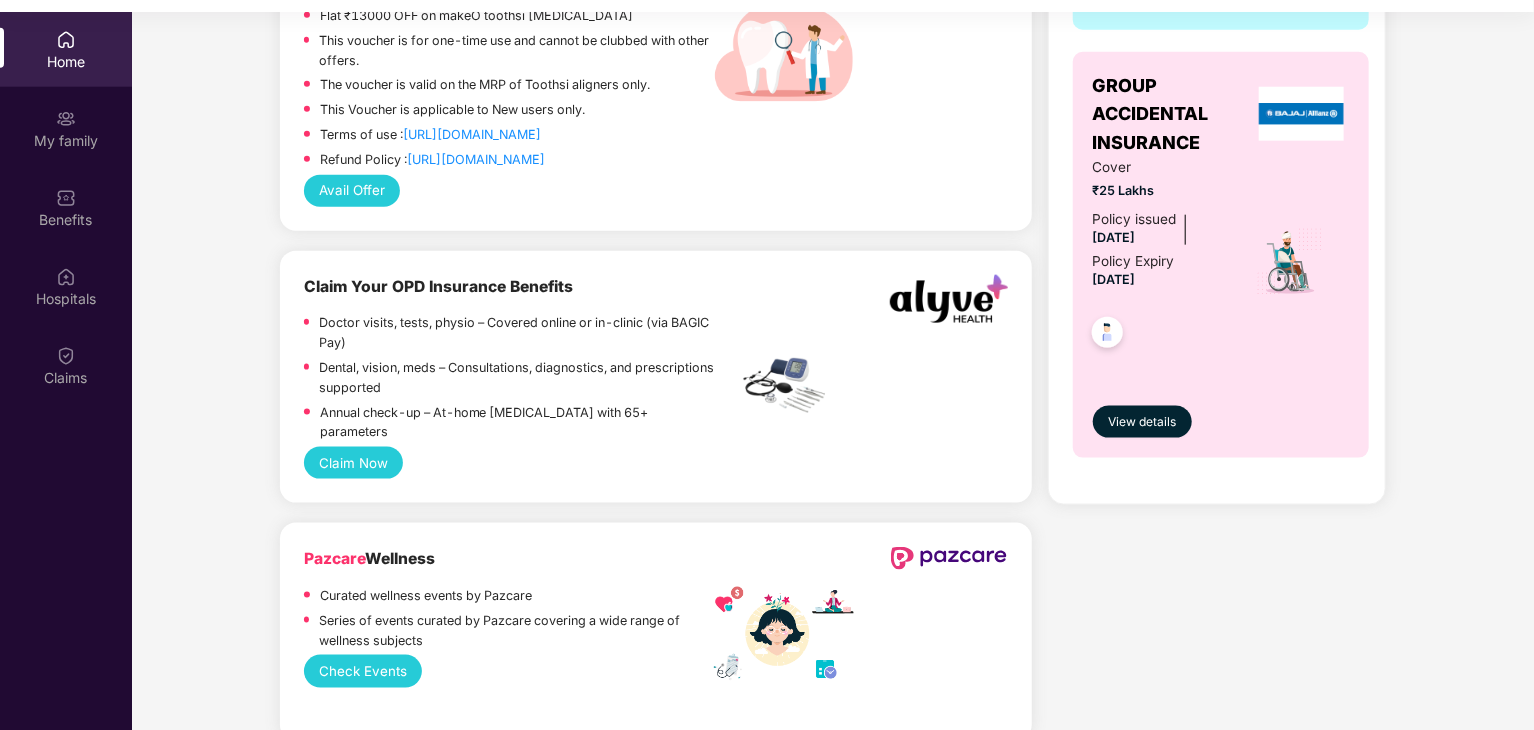 click on "Claim Now" at bounding box center (354, 463) 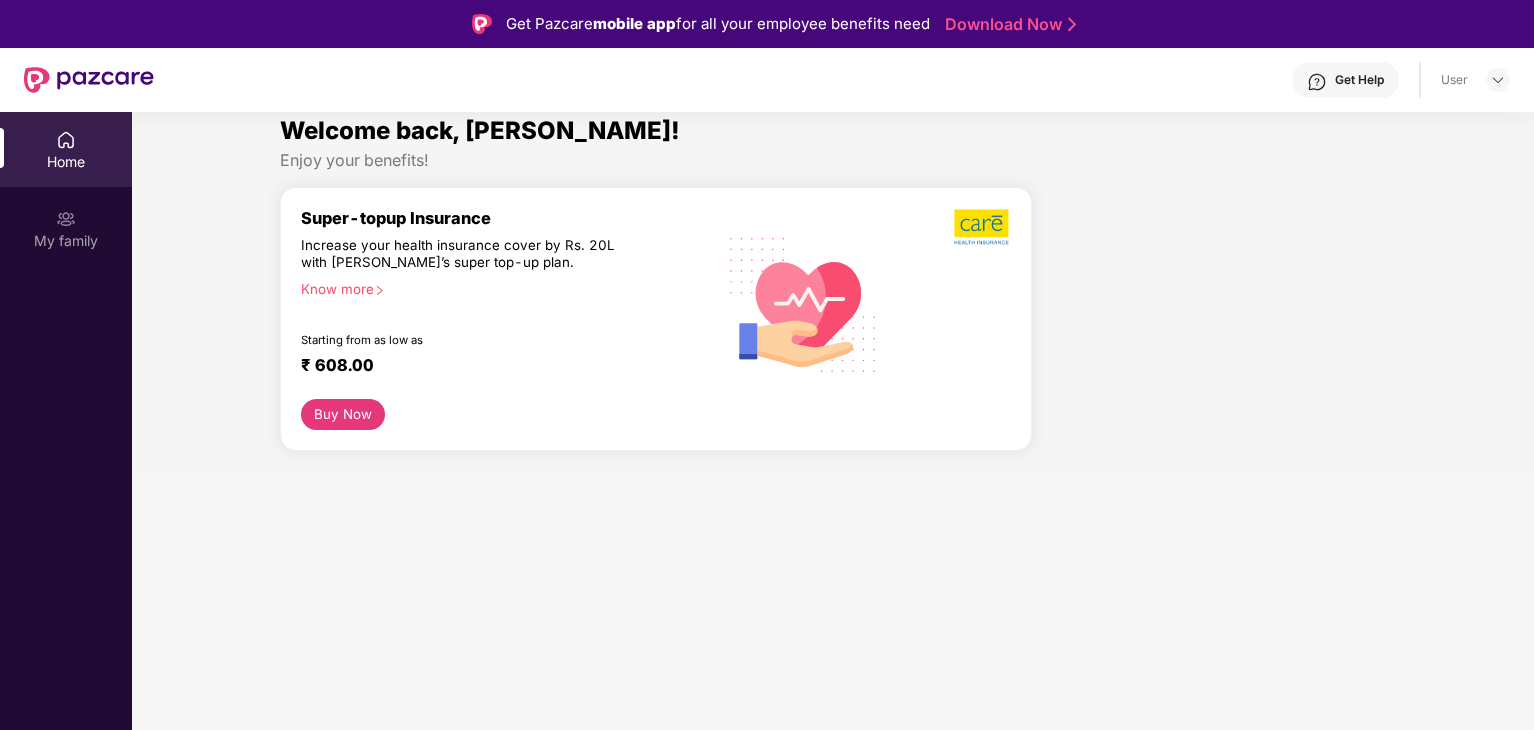 scroll, scrollTop: 0, scrollLeft: 0, axis: both 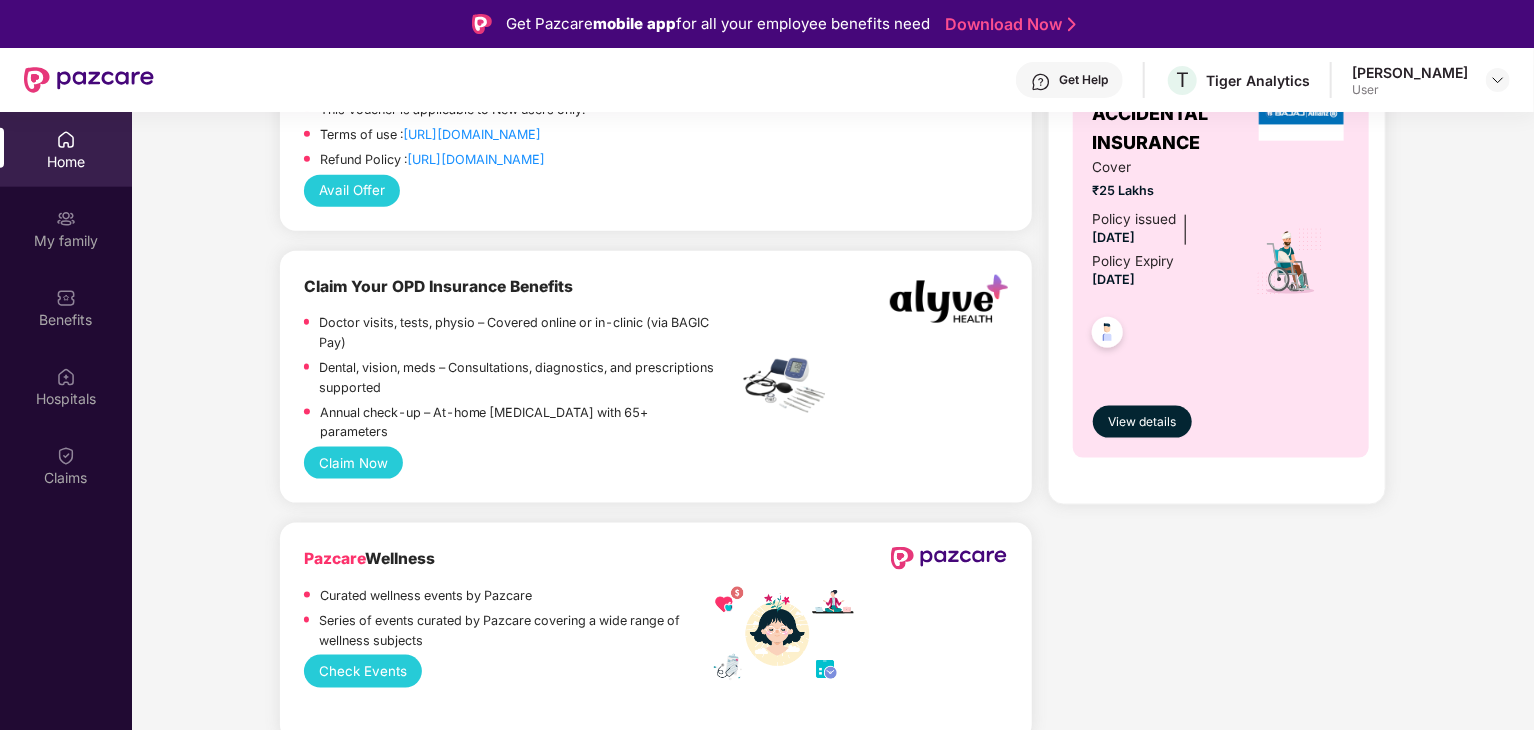 click on "Claim Now" at bounding box center (354, 463) 